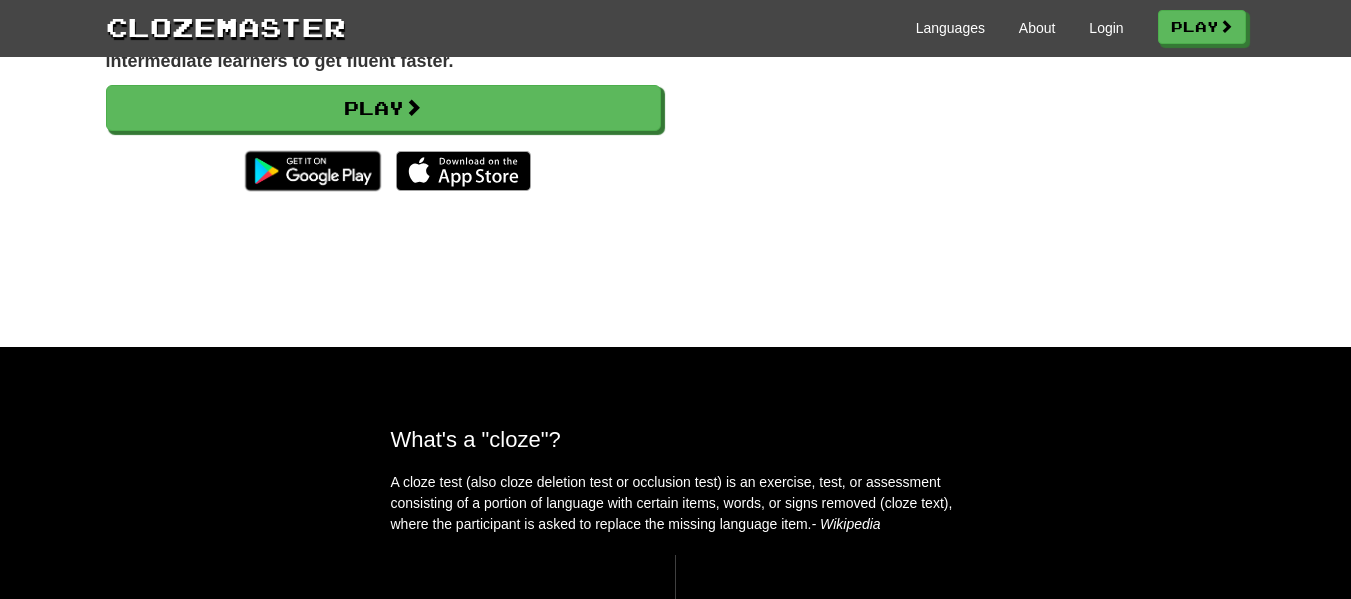scroll, scrollTop: 0, scrollLeft: 0, axis: both 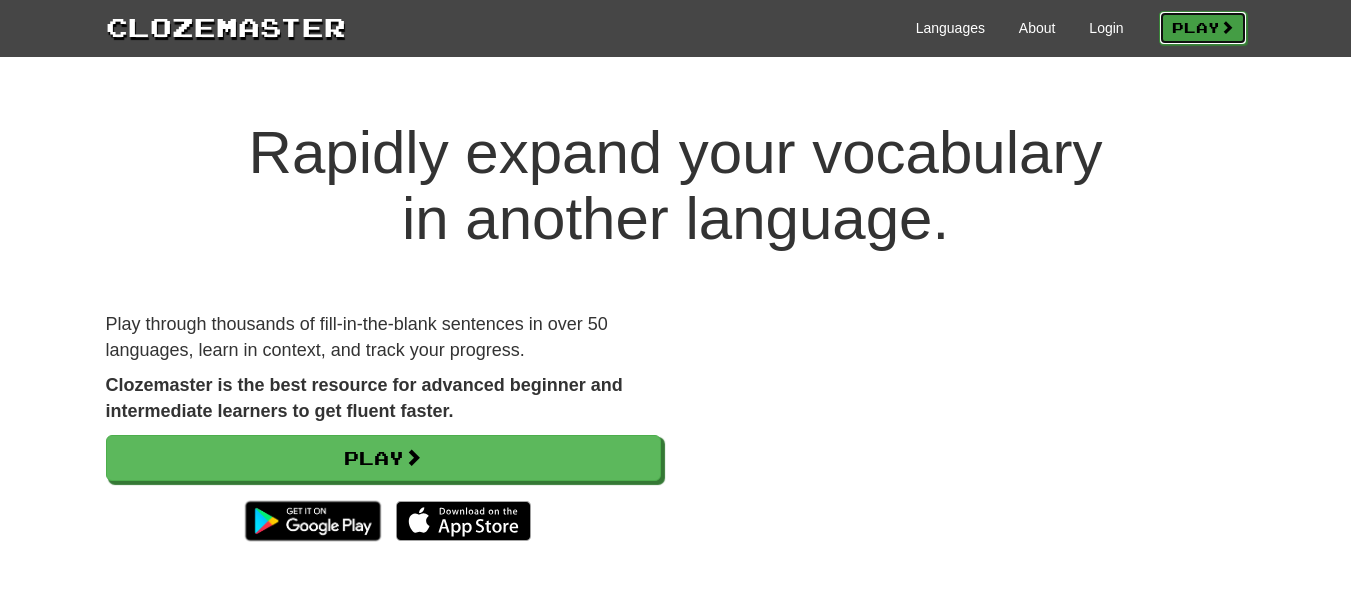click on "Play" at bounding box center (1203, 28) 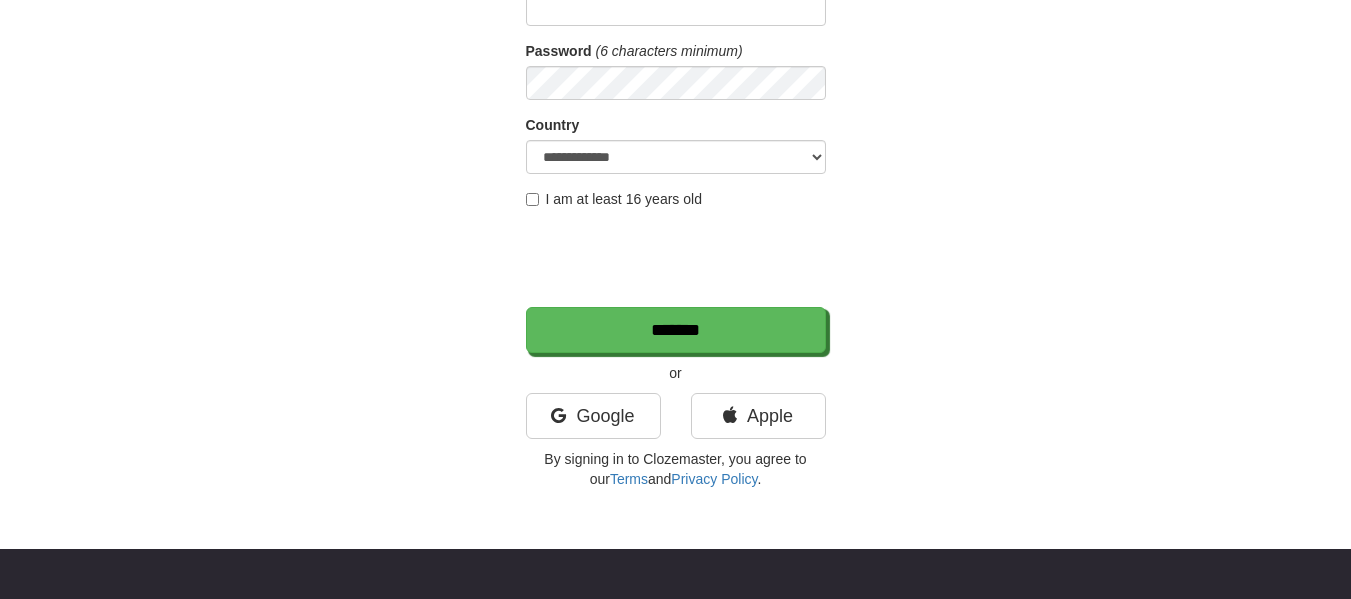scroll, scrollTop: 0, scrollLeft: 0, axis: both 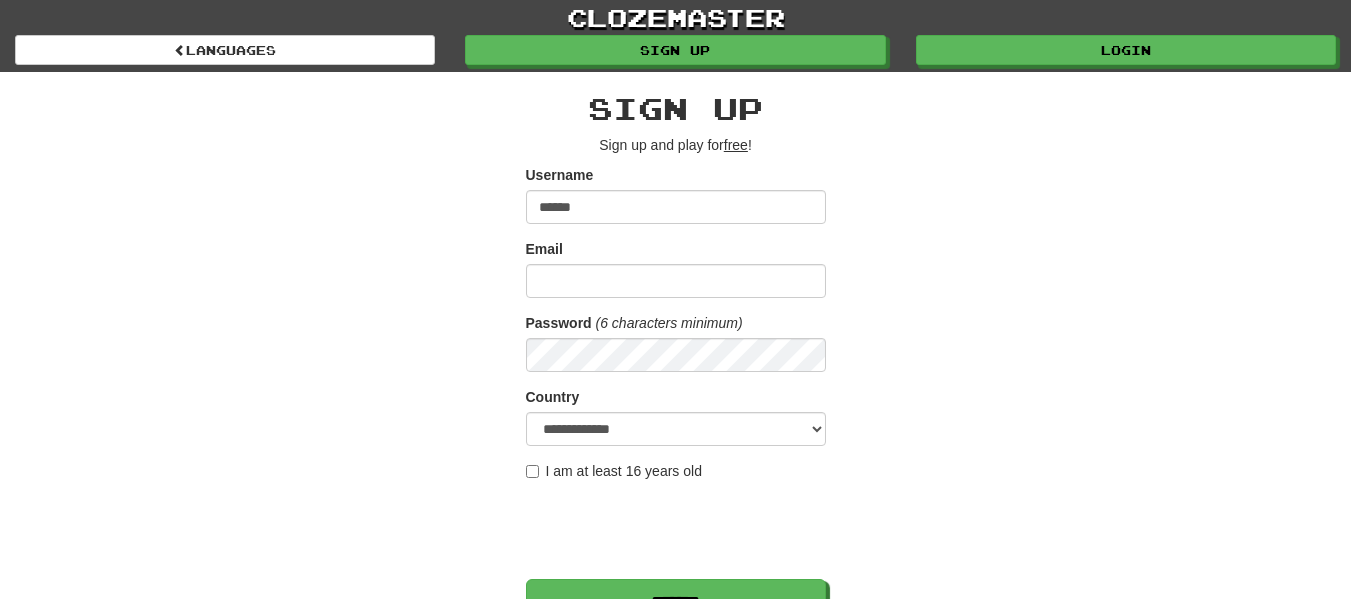 type on "******" 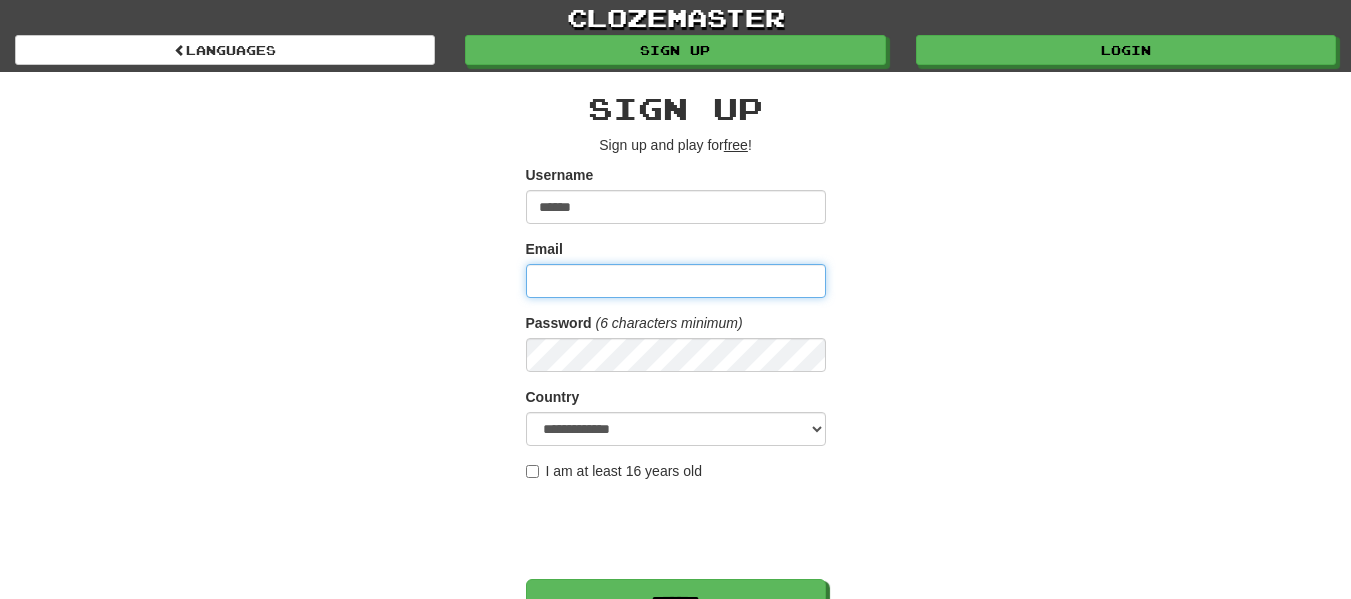 click on "Email" at bounding box center (676, 281) 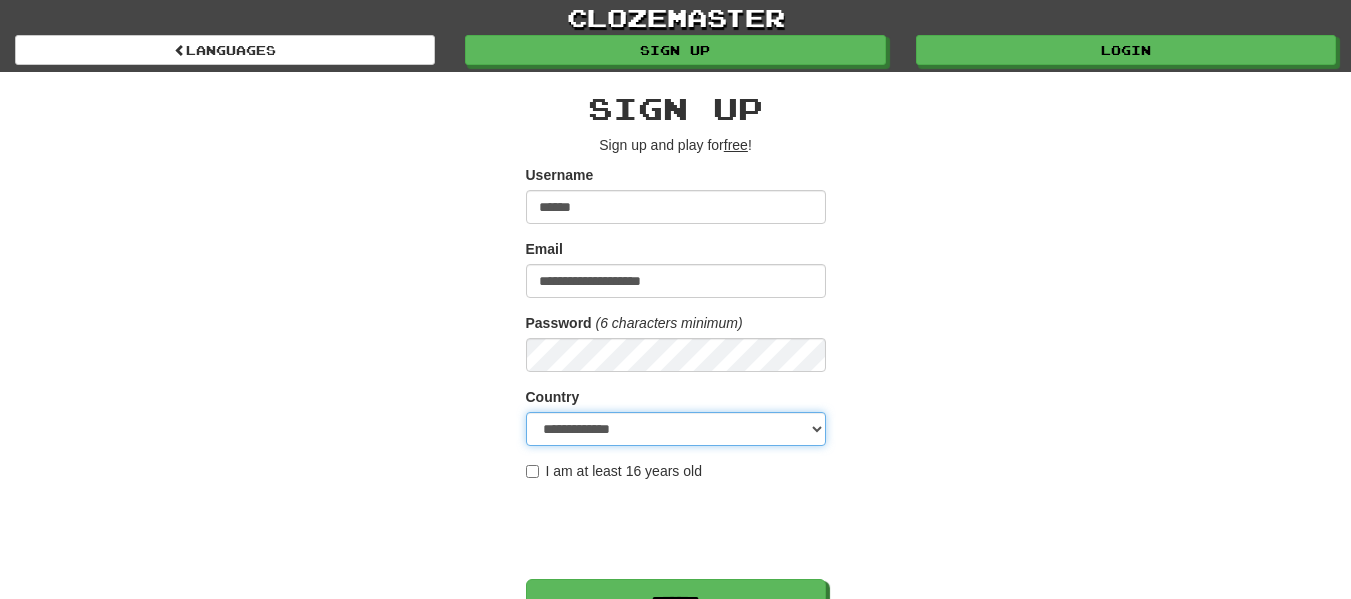 select on "**" 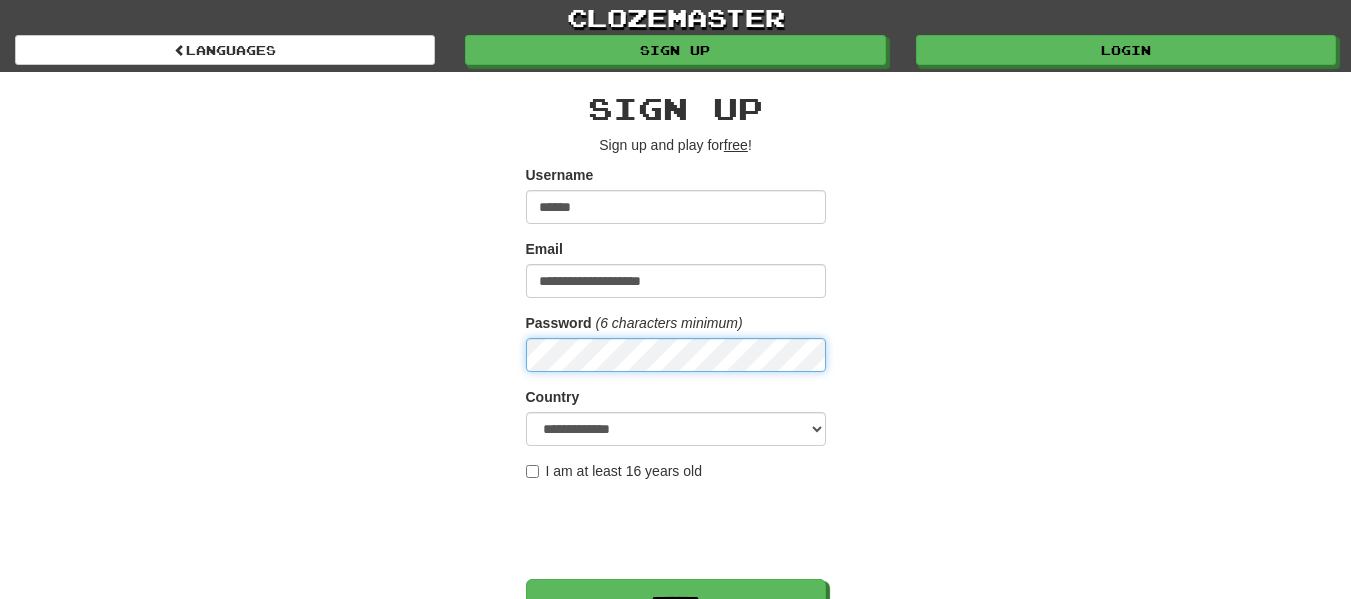 scroll, scrollTop: 120, scrollLeft: 0, axis: vertical 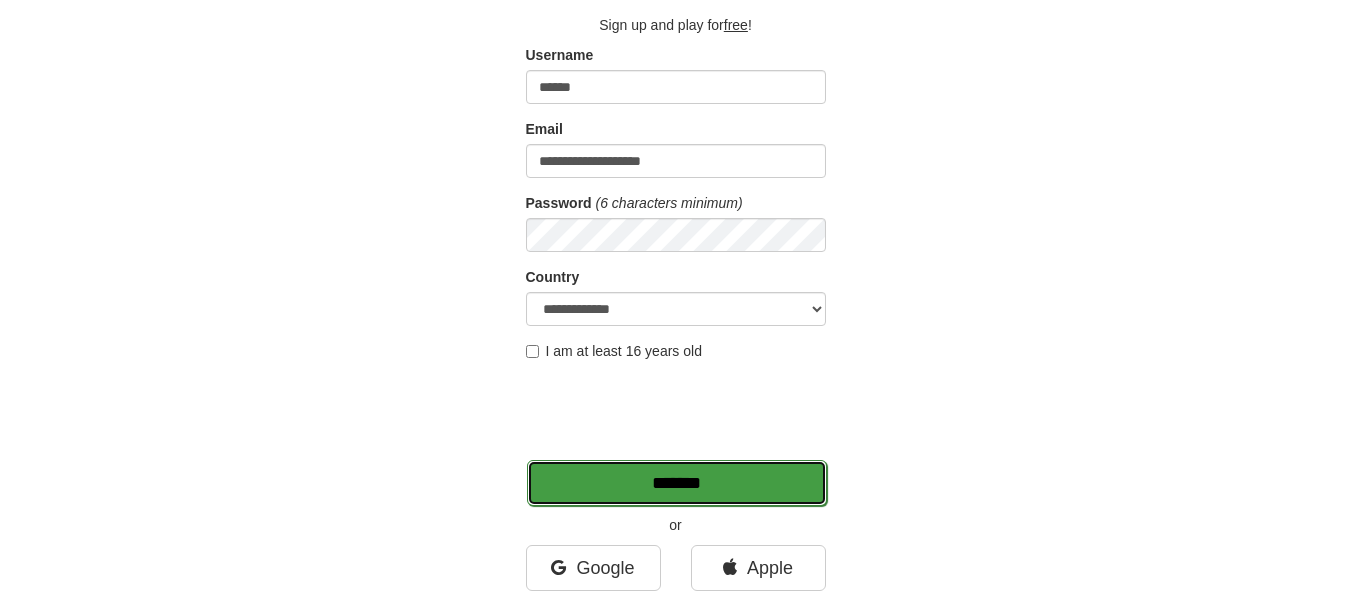 click on "*******" at bounding box center (677, 483) 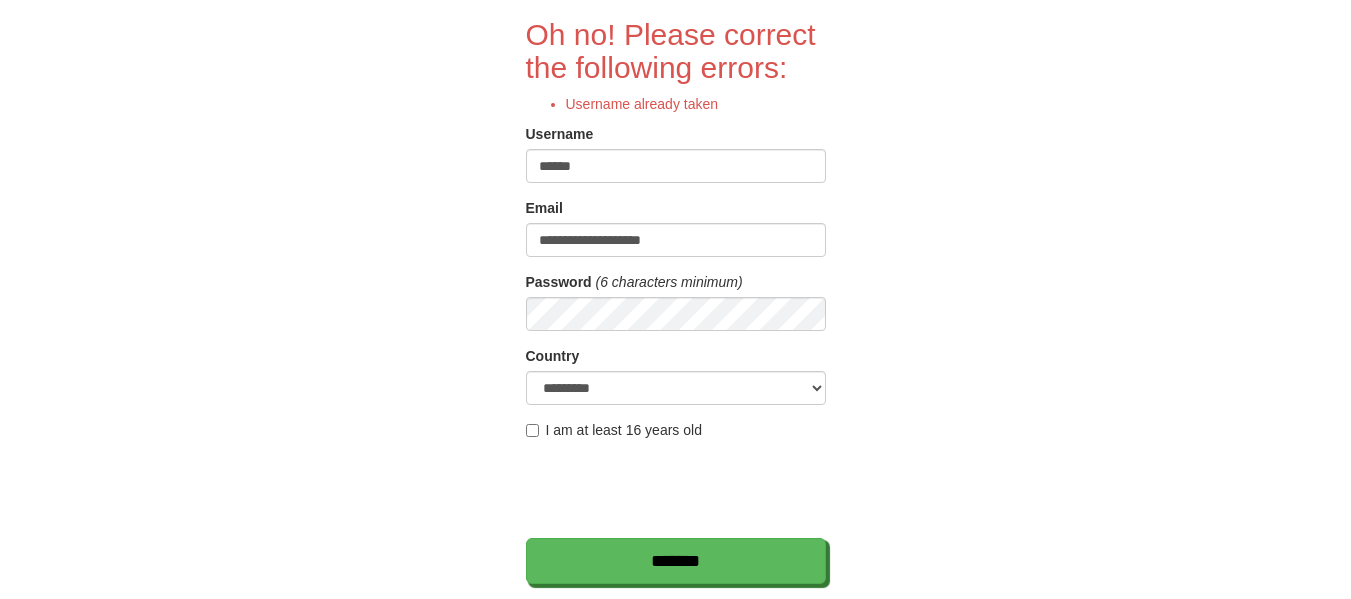 scroll, scrollTop: 156, scrollLeft: 0, axis: vertical 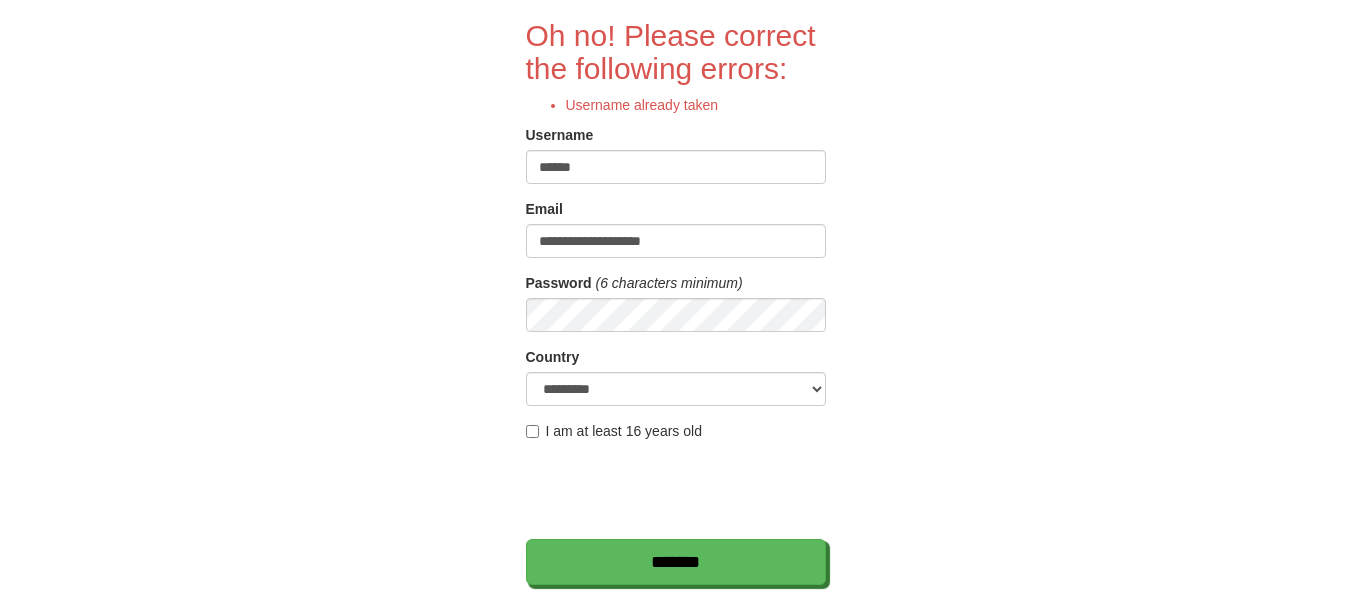 click on "******" at bounding box center [676, 167] 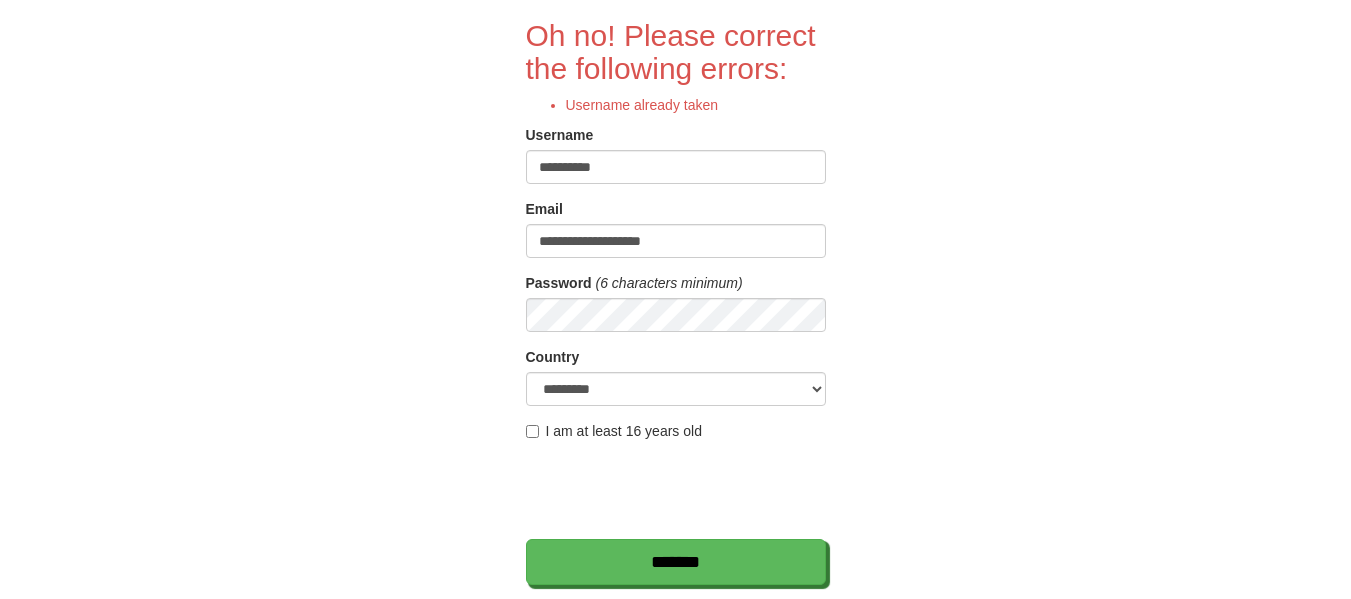 type on "**********" 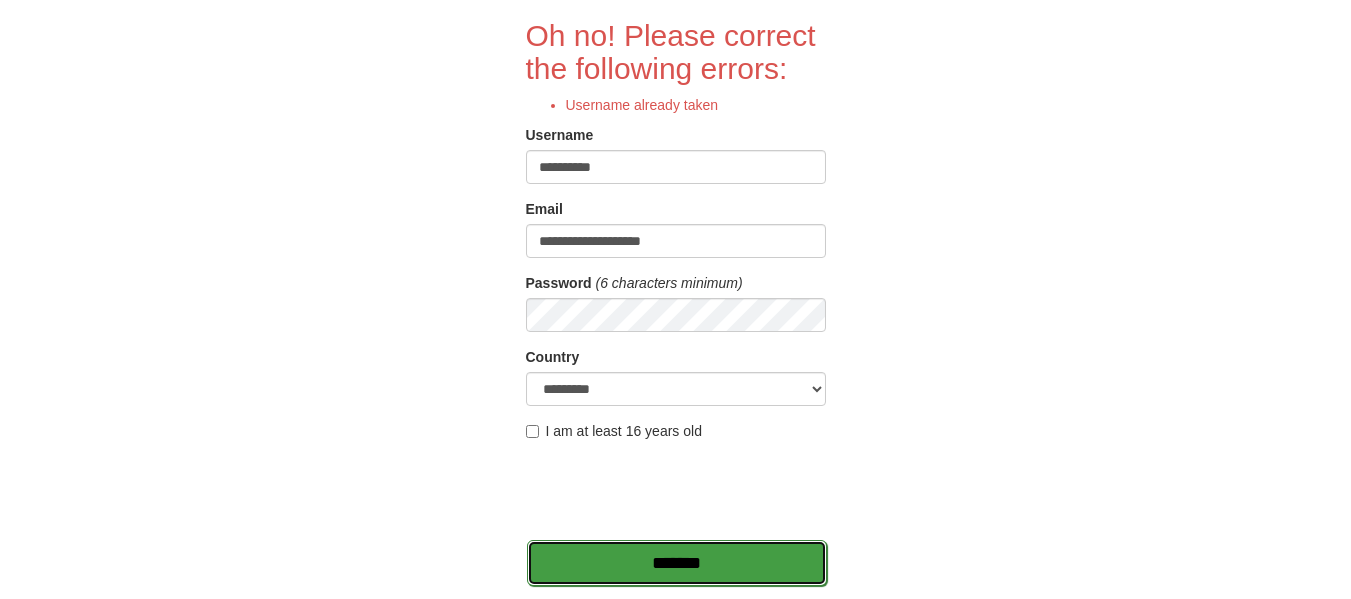 click on "*******" at bounding box center [677, 563] 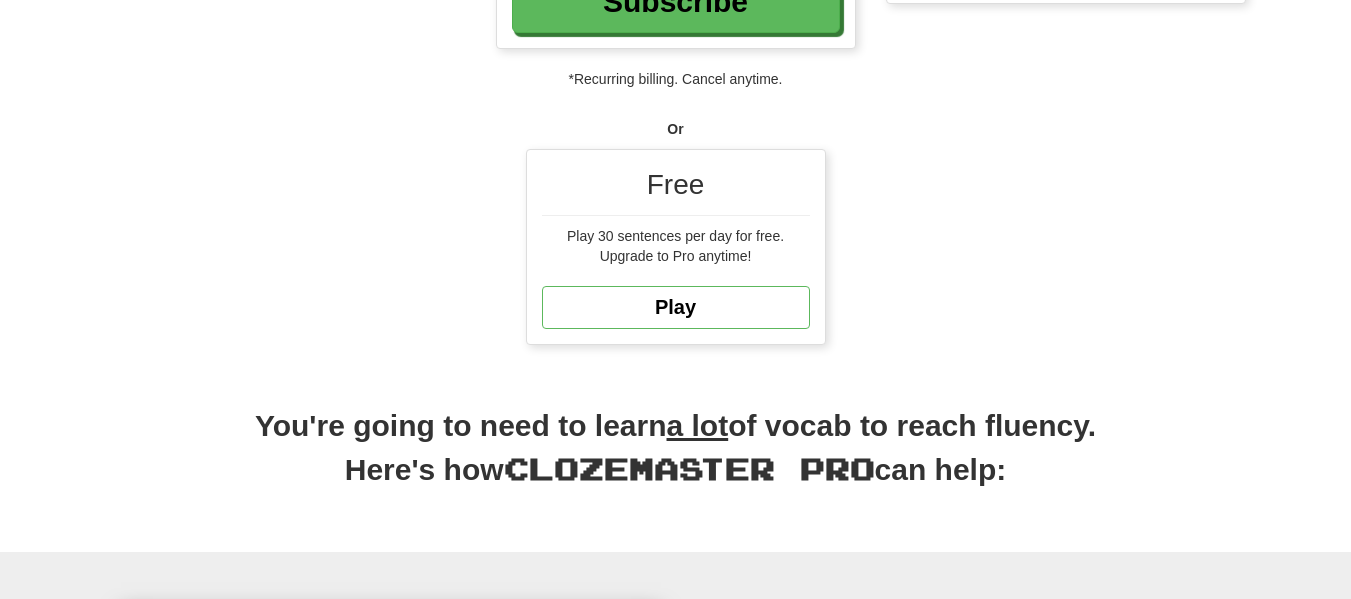 scroll, scrollTop: 497, scrollLeft: 0, axis: vertical 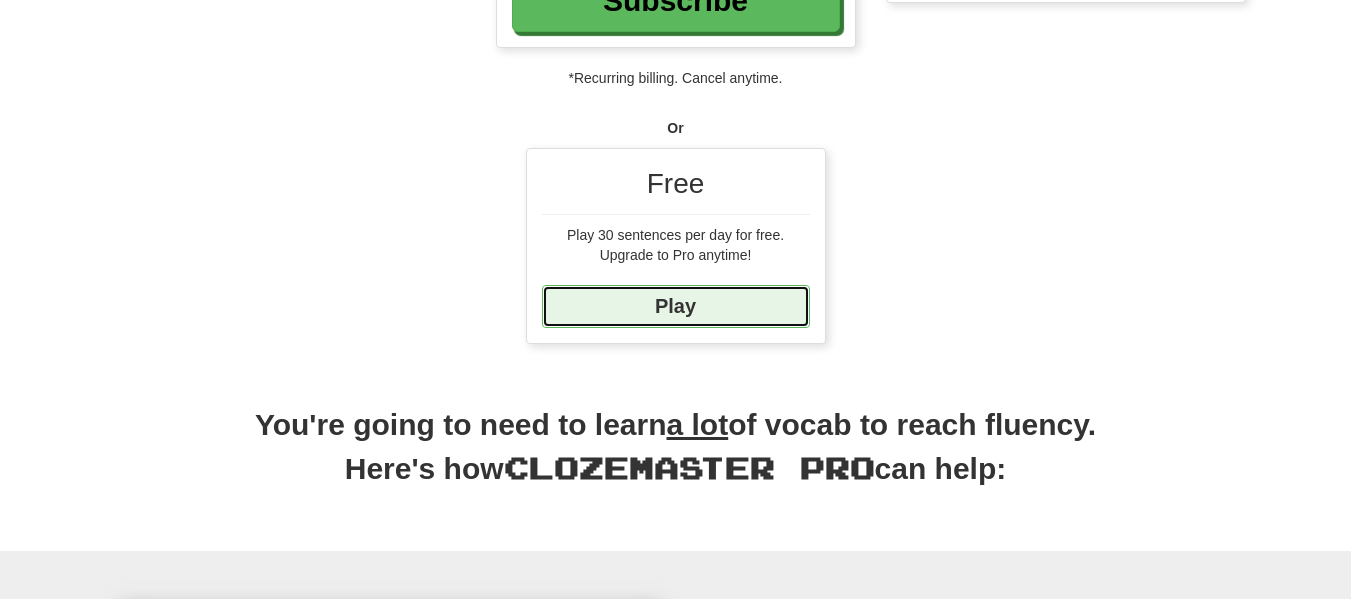 click on "Play" at bounding box center (676, 306) 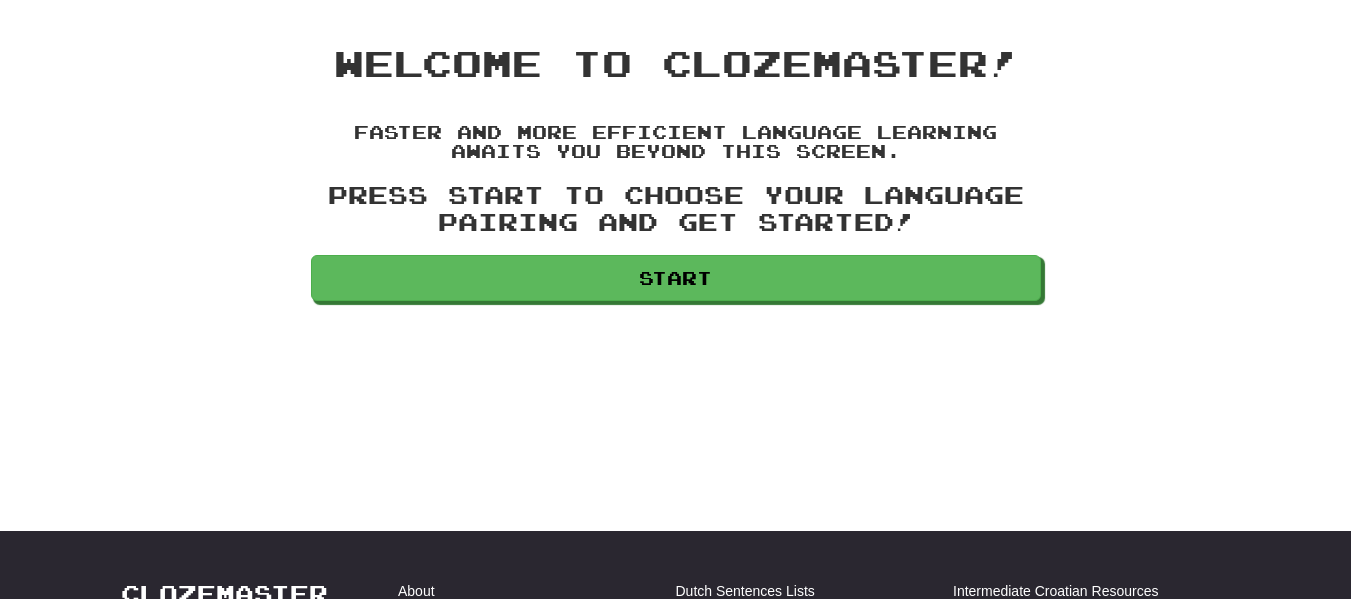 scroll, scrollTop: 119, scrollLeft: 0, axis: vertical 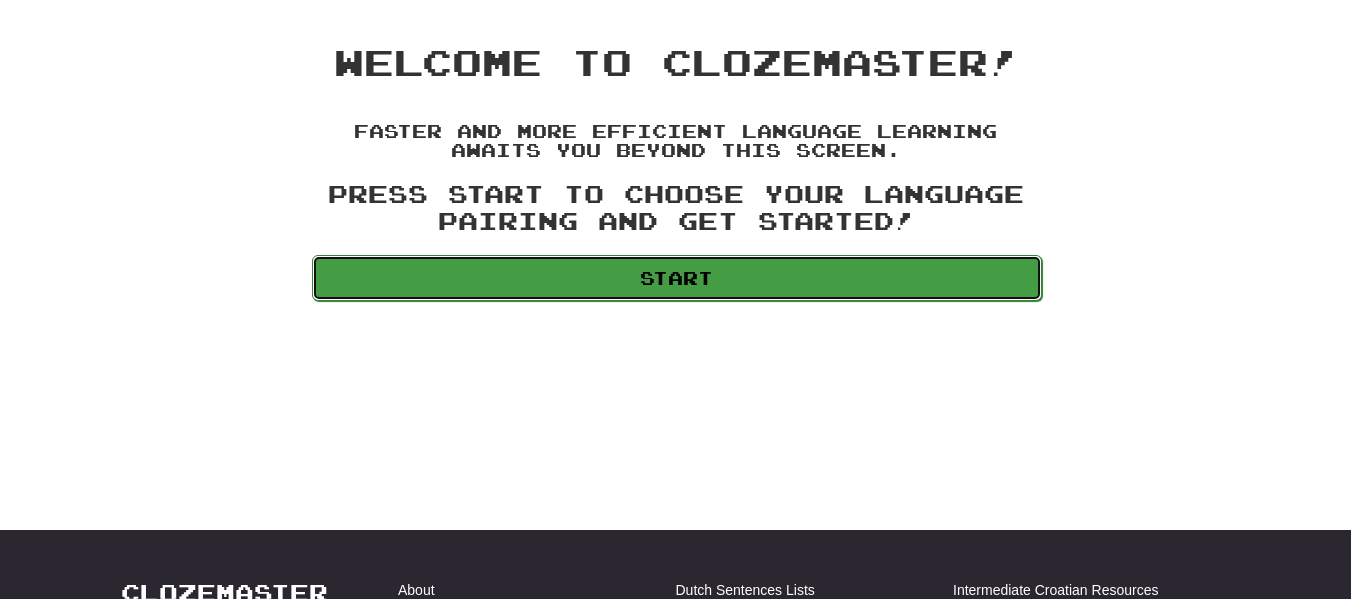 click on "Start" at bounding box center [677, 278] 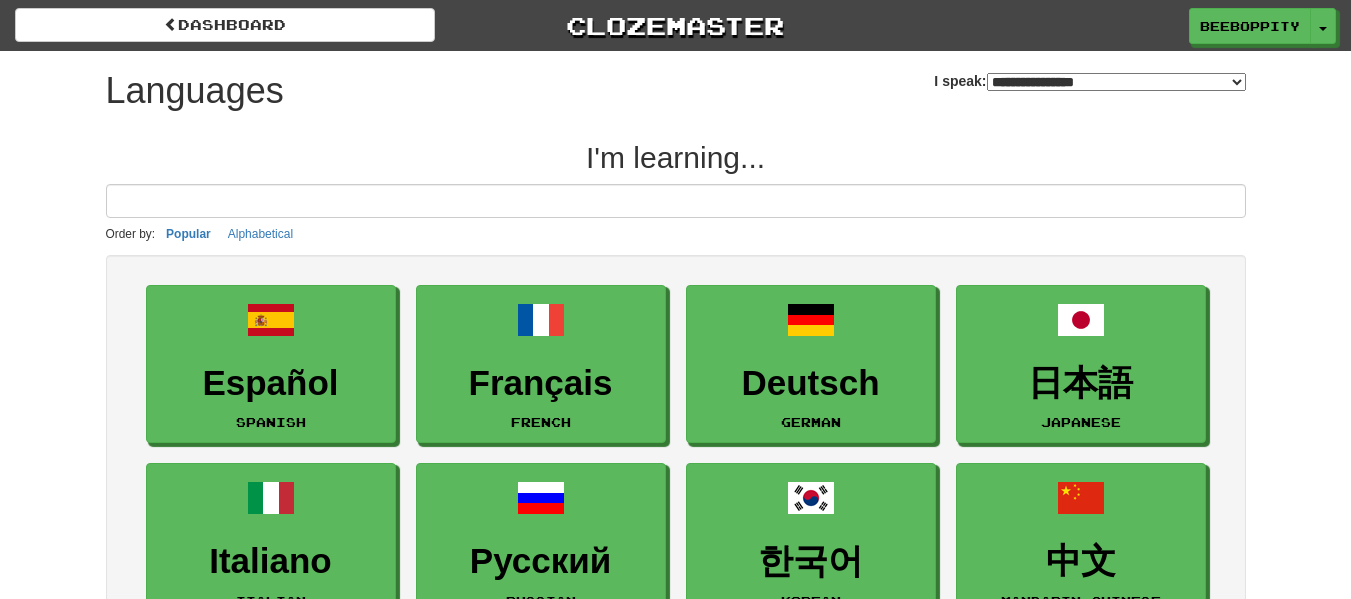 select on "*******" 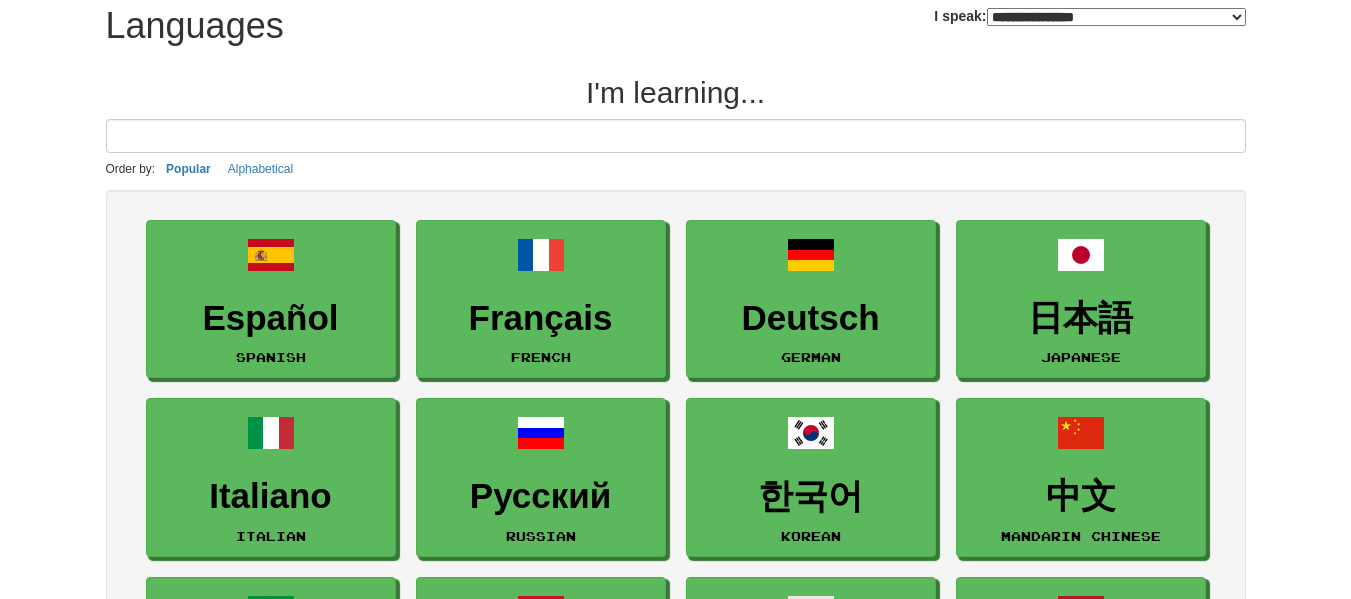 scroll, scrollTop: 70, scrollLeft: 0, axis: vertical 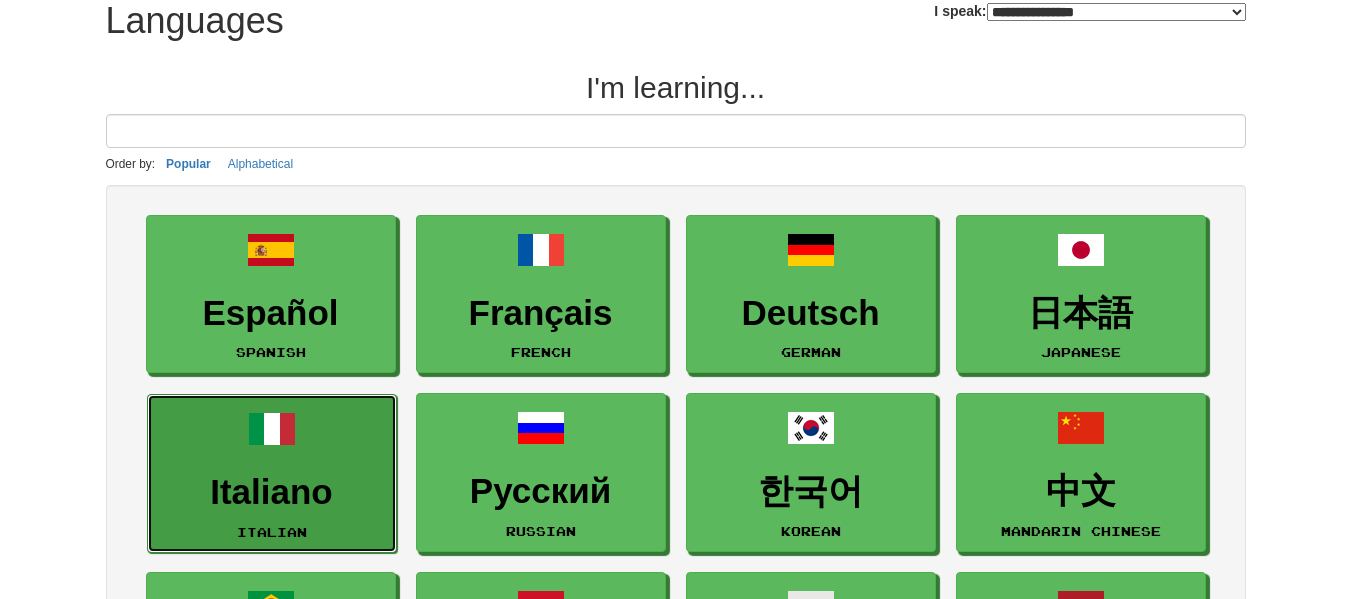 click on "Italiano" at bounding box center (272, 492) 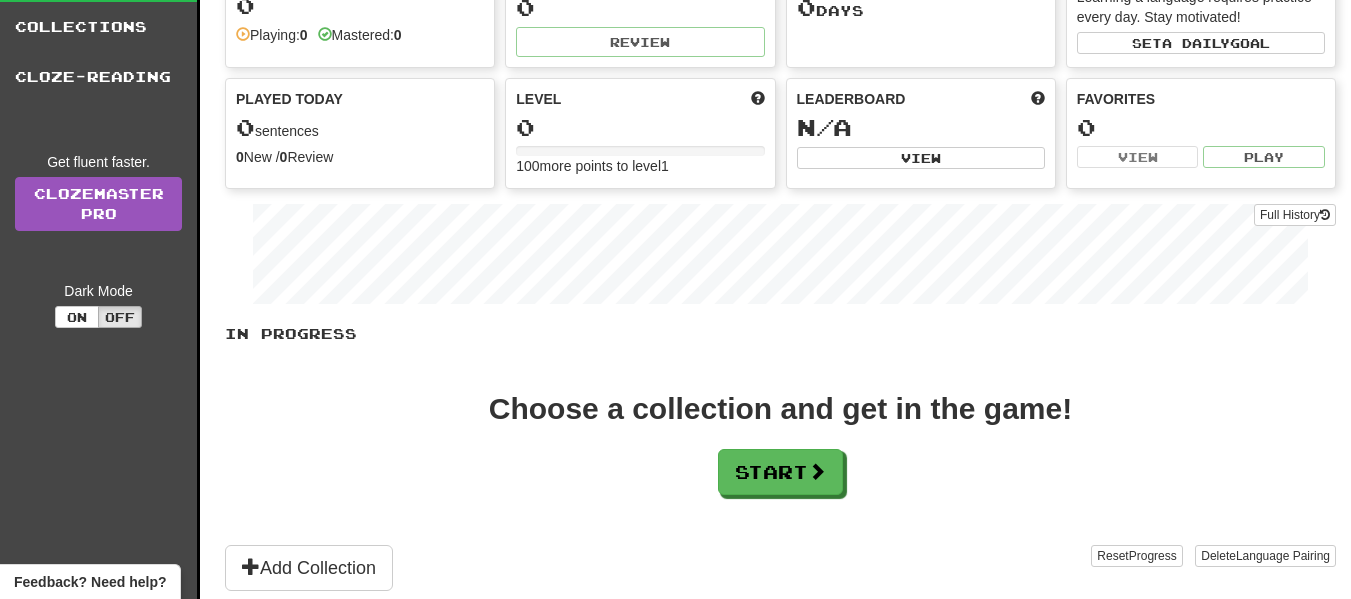 scroll, scrollTop: 105, scrollLeft: 0, axis: vertical 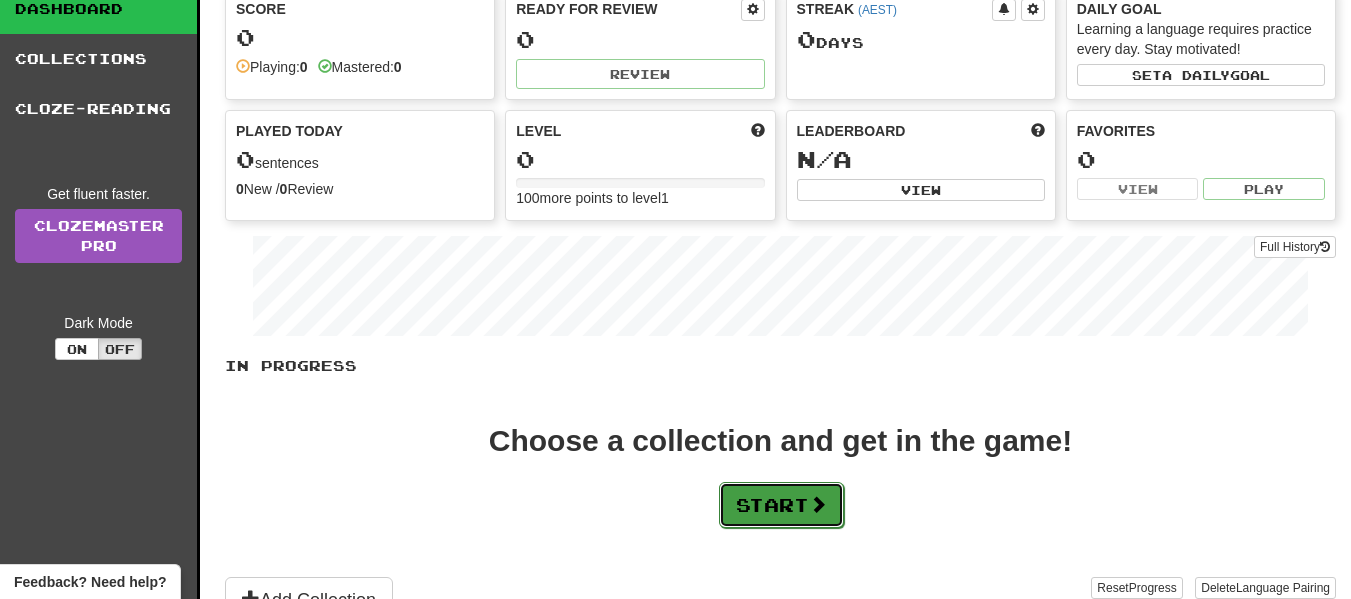 click on "Start" at bounding box center [781, 505] 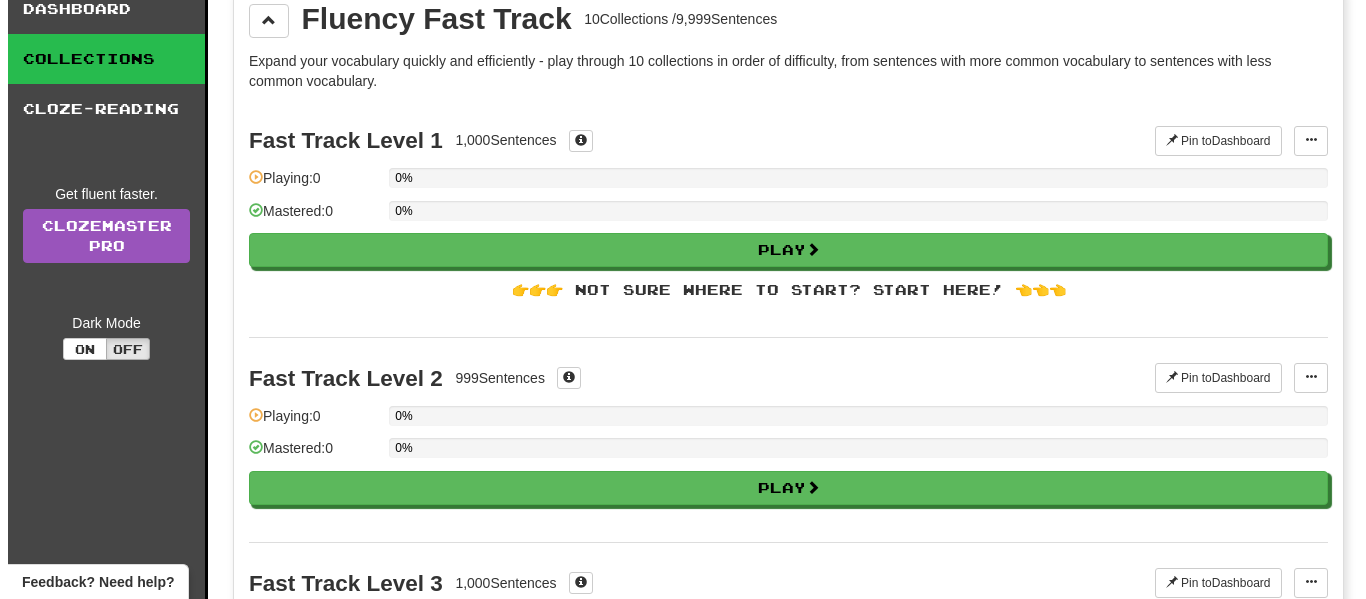 scroll, scrollTop: 0, scrollLeft: 0, axis: both 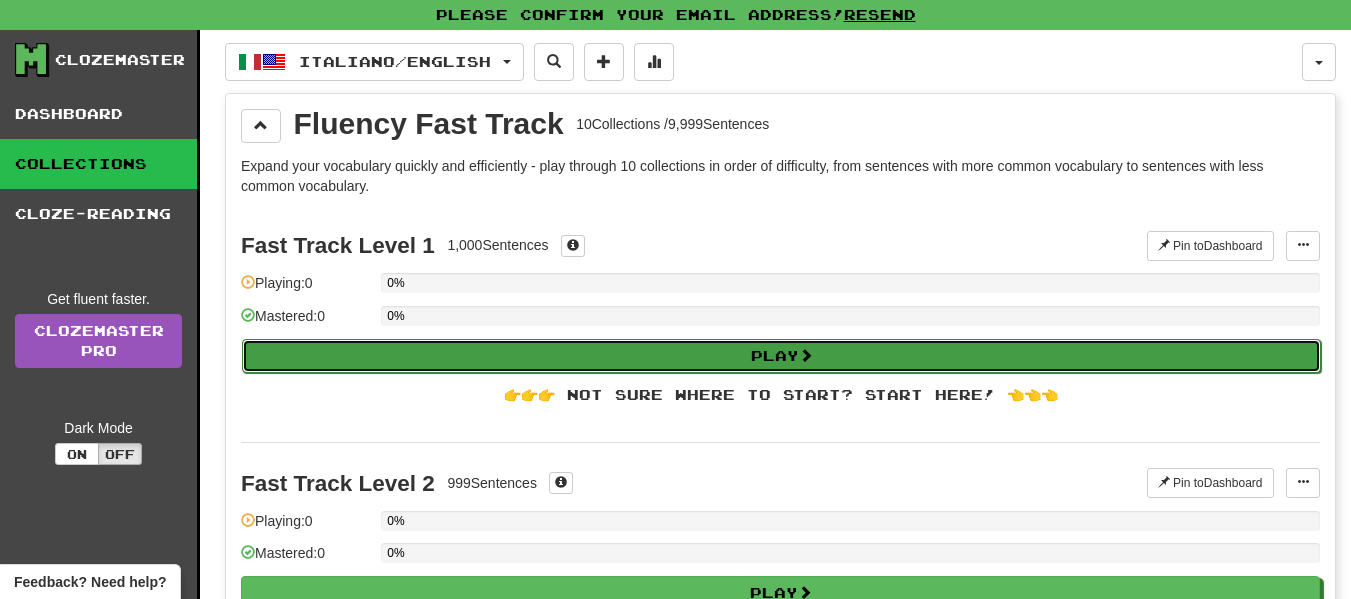 click on "Play" at bounding box center [781, 356] 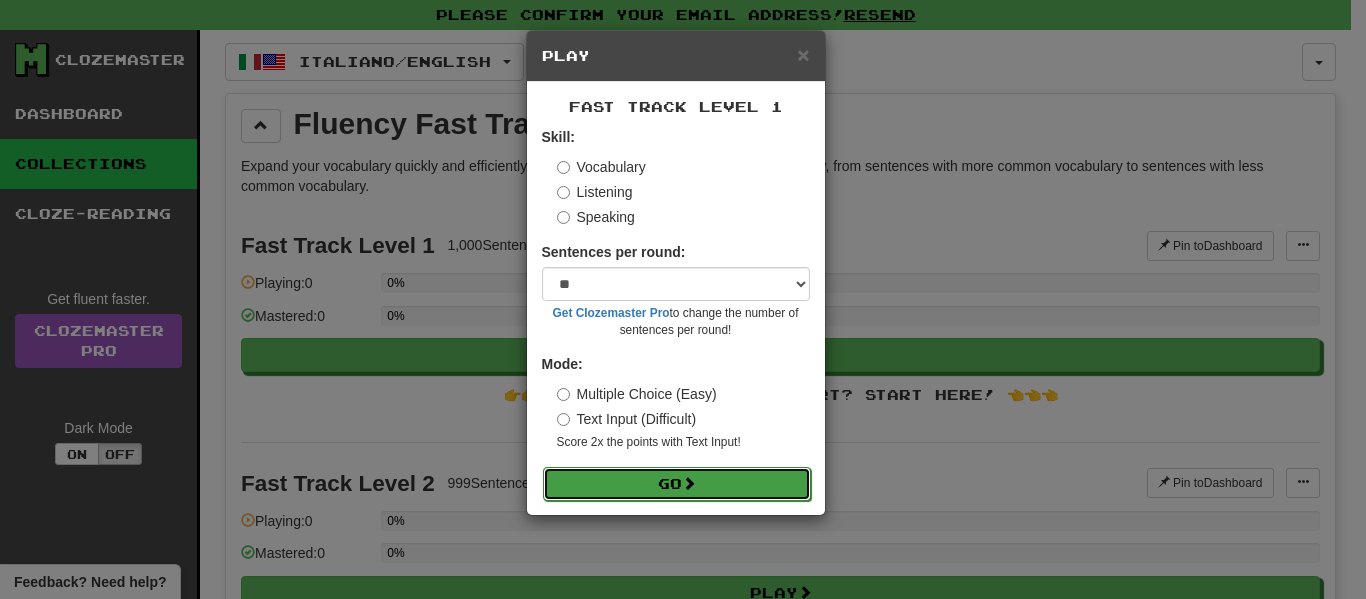click on "Go" at bounding box center (677, 484) 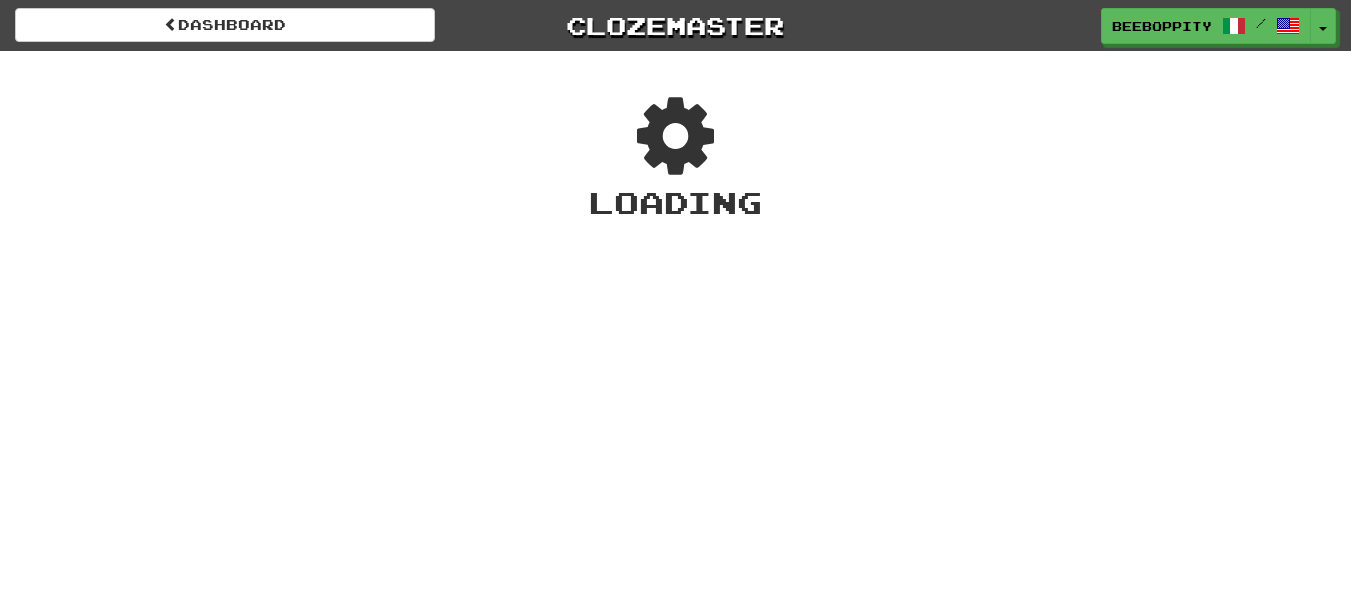 scroll, scrollTop: 0, scrollLeft: 0, axis: both 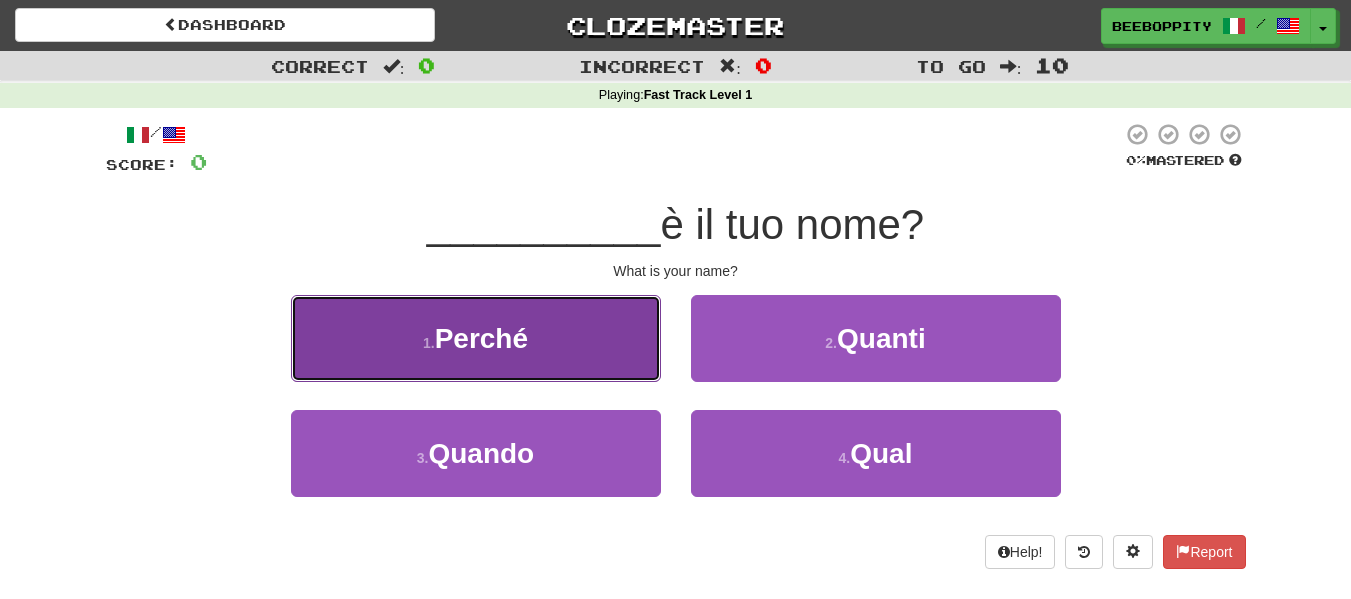 click on "1 .  Perché" at bounding box center [476, 338] 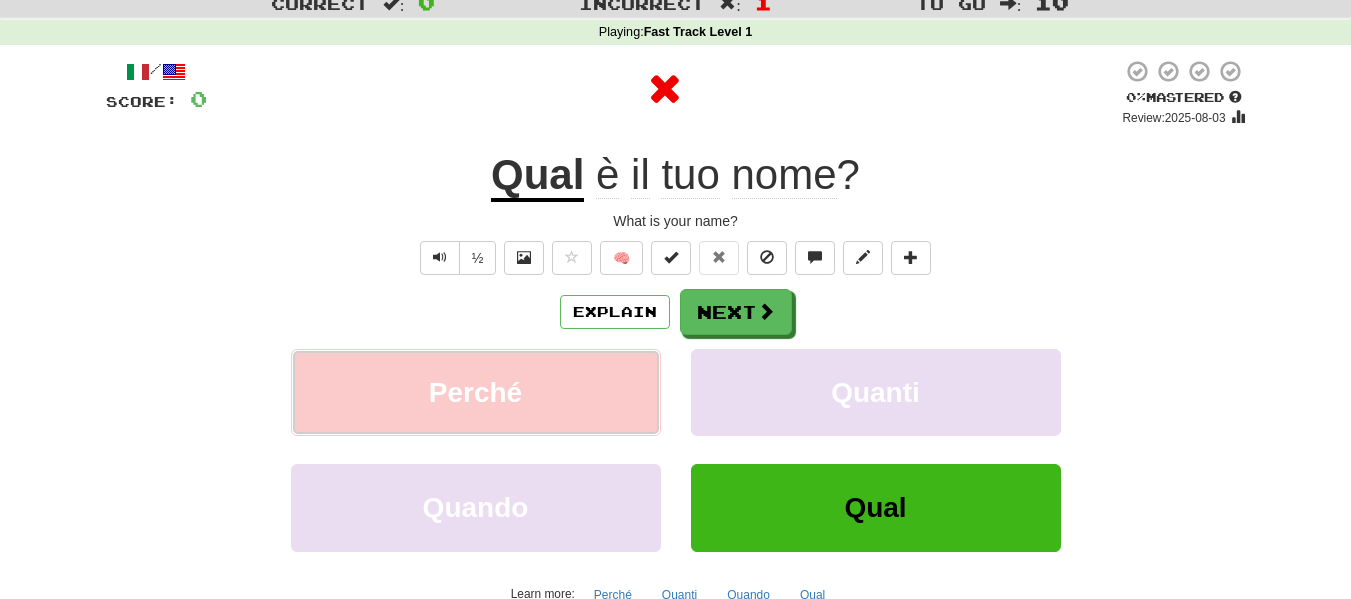 scroll, scrollTop: 64, scrollLeft: 0, axis: vertical 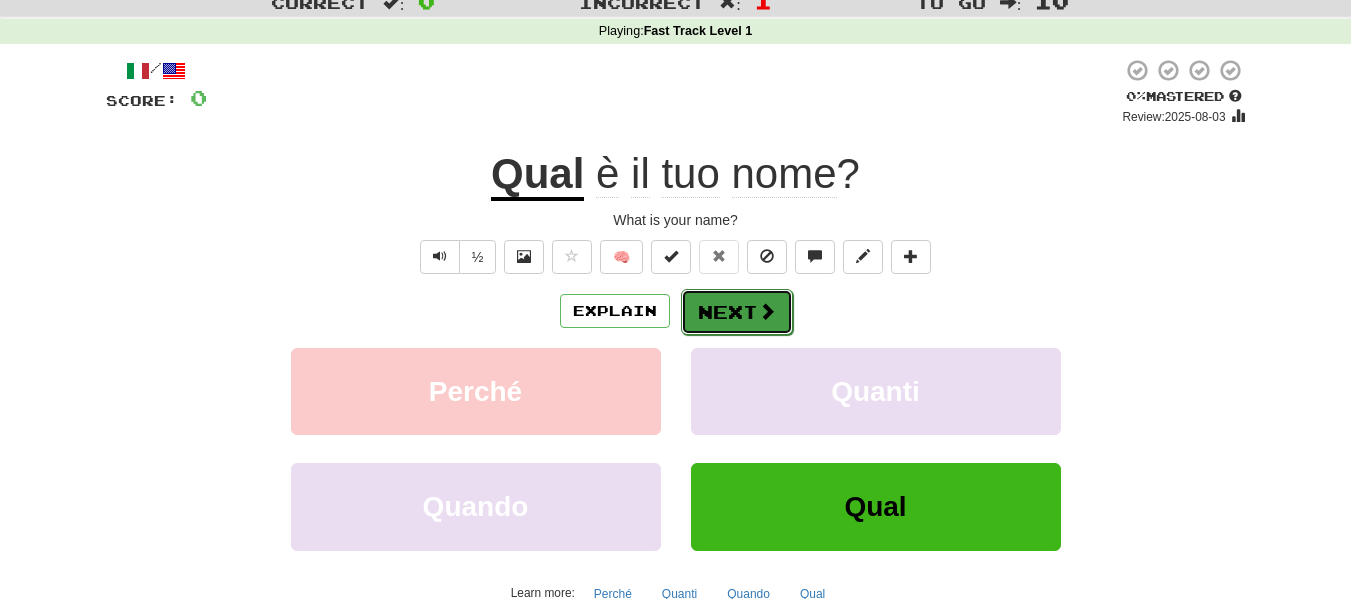 click at bounding box center [767, 311] 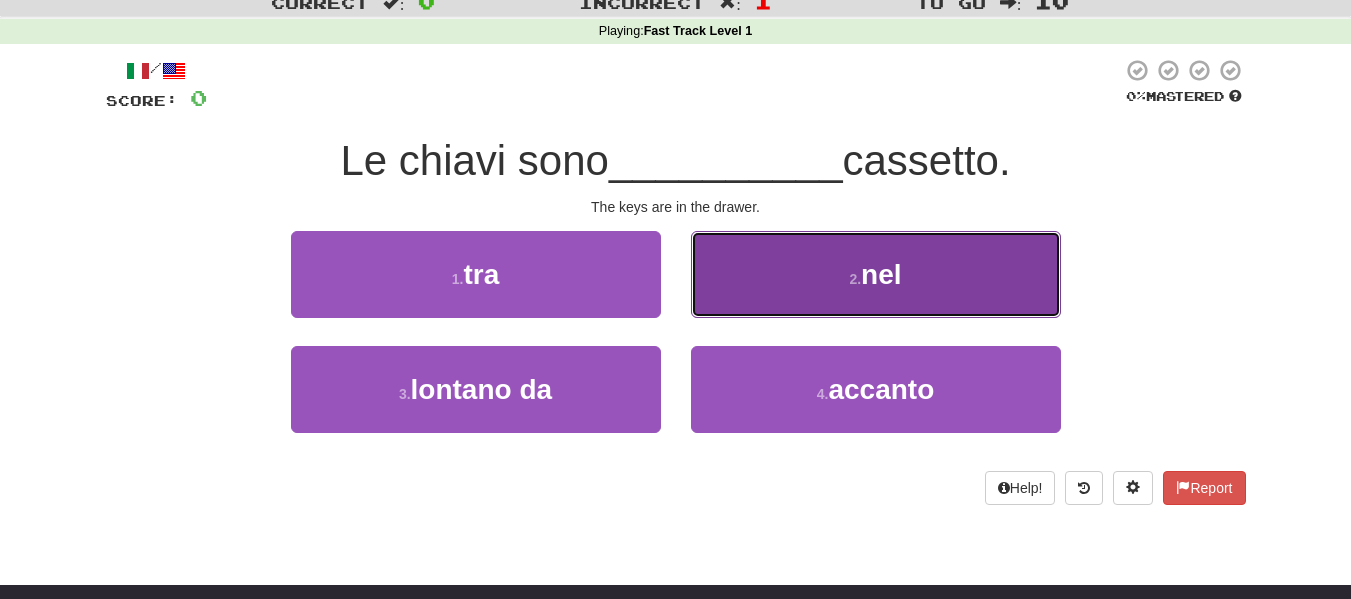 click on "2 .  nel" at bounding box center (876, 274) 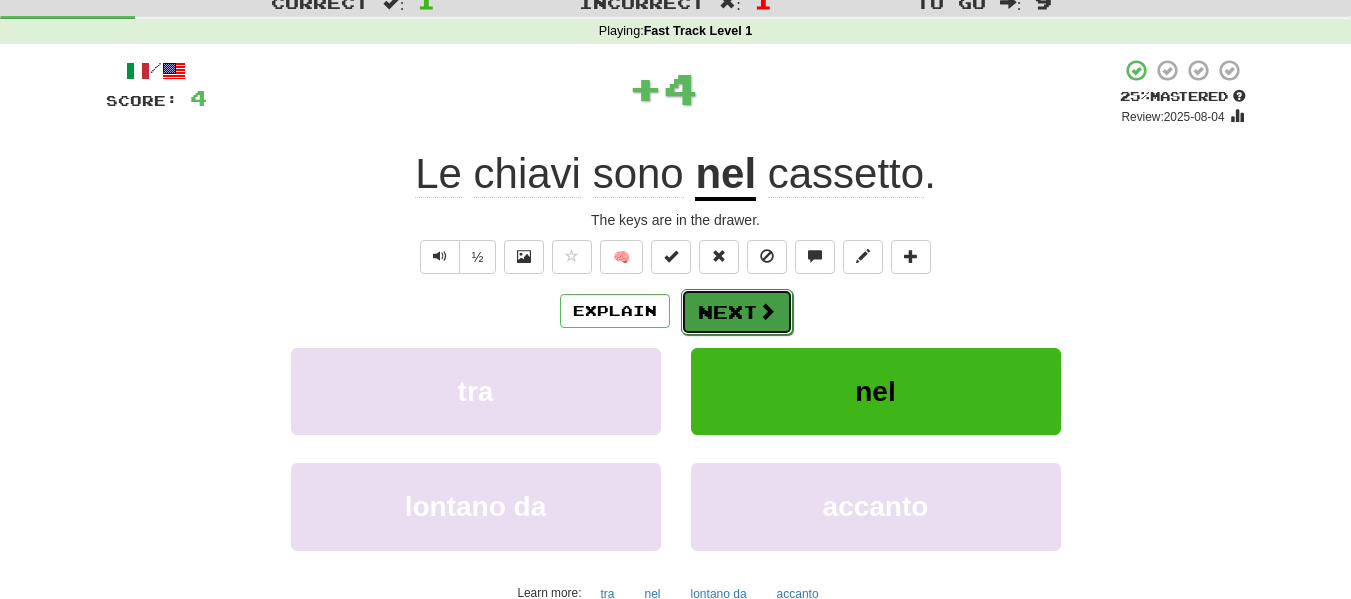 click at bounding box center [767, 311] 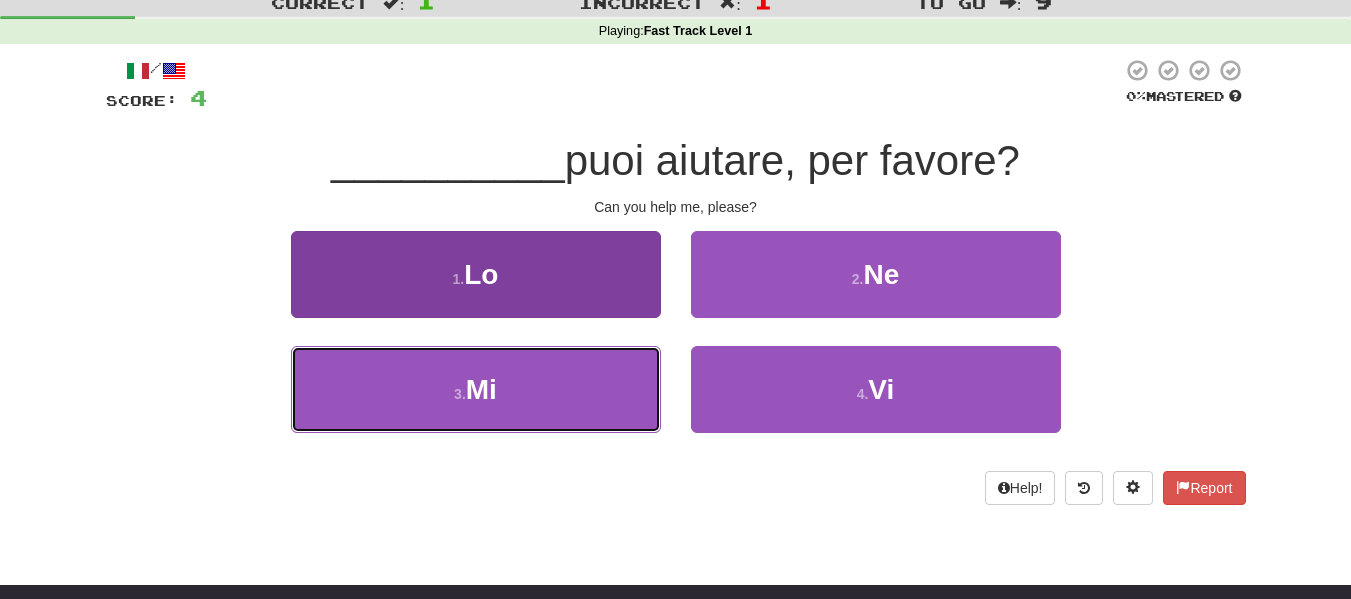 drag, startPoint x: 665, startPoint y: 362, endPoint x: 622, endPoint y: 380, distance: 46.615448 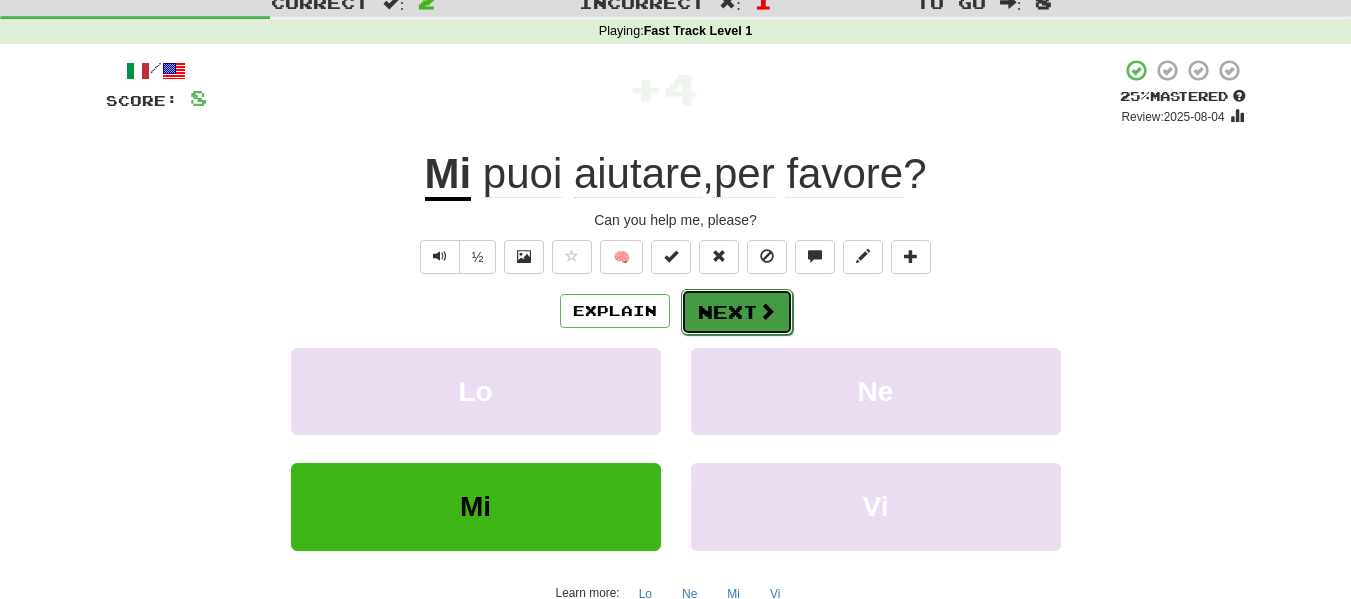 click on "Next" at bounding box center (737, 312) 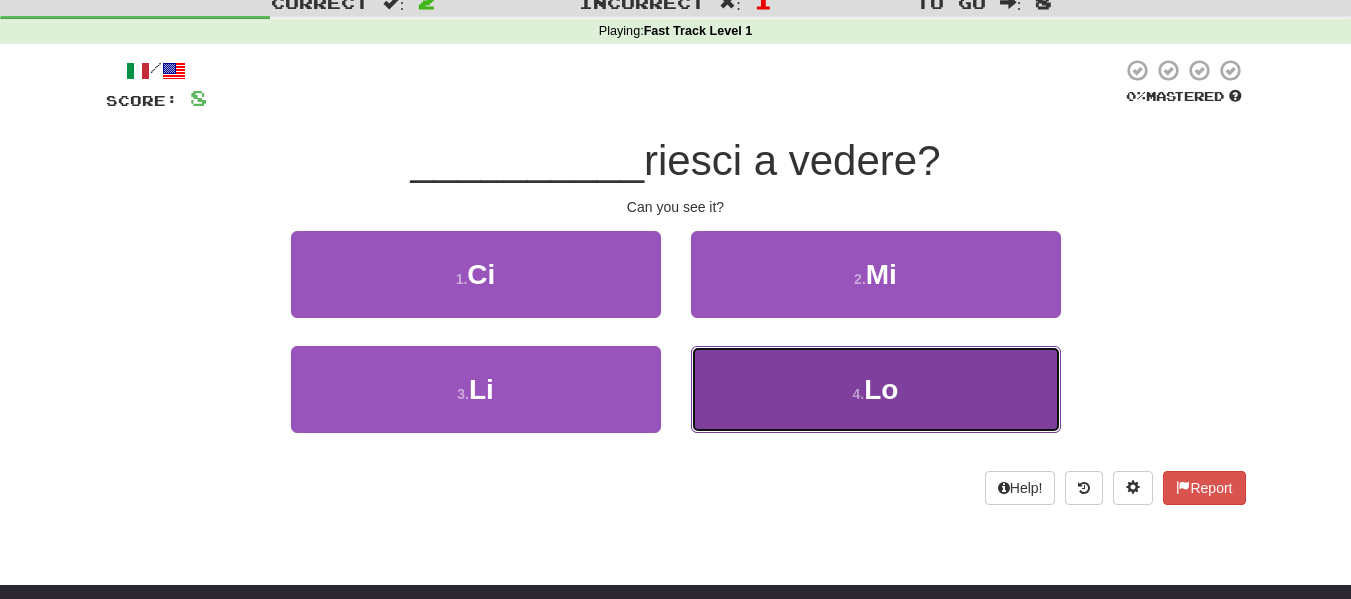 click on "4 .  Lo" at bounding box center (876, 389) 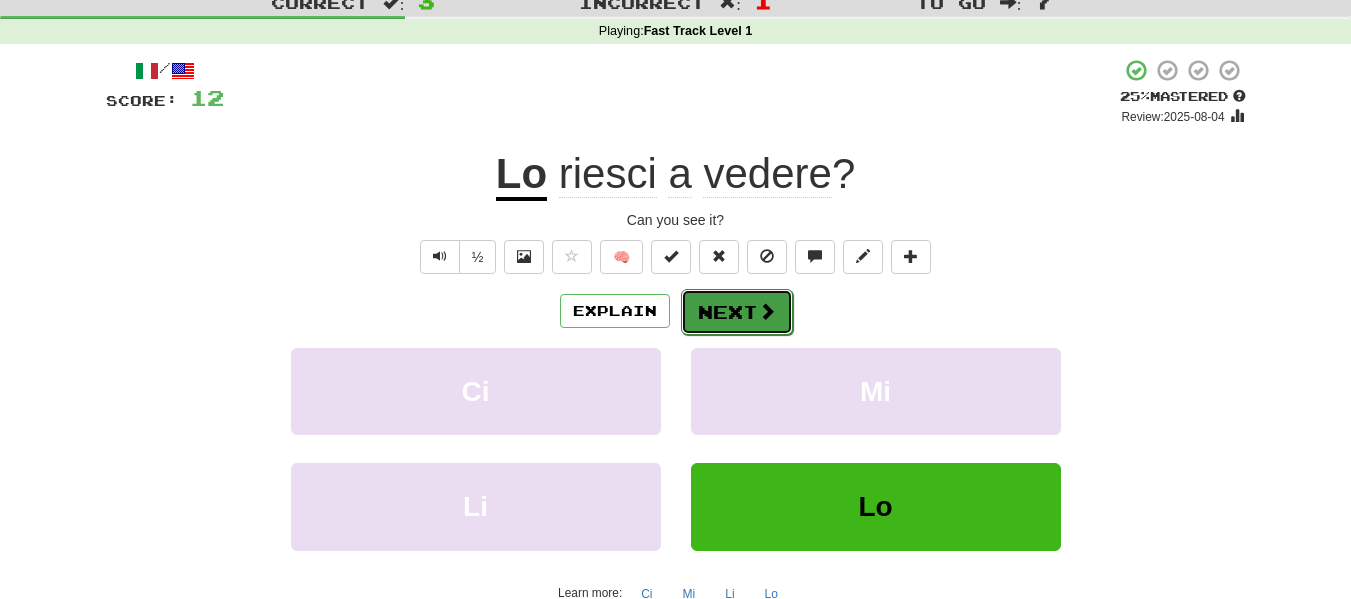 click at bounding box center (767, 311) 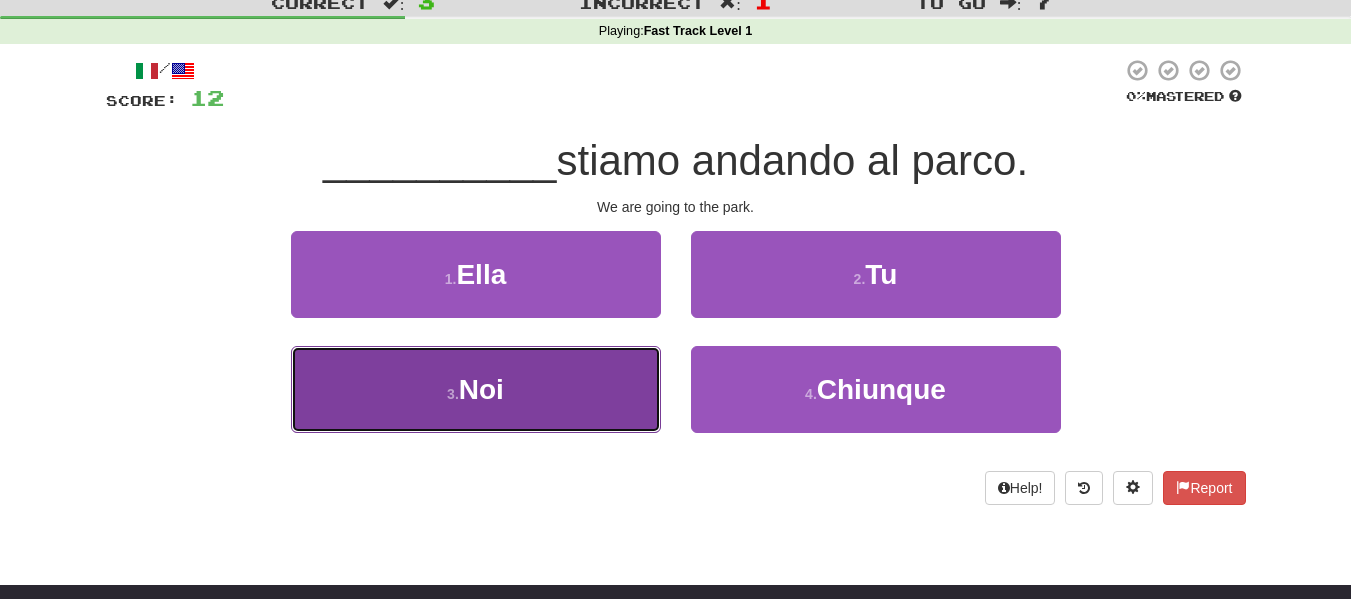 click on "3 .  Noi" at bounding box center [476, 389] 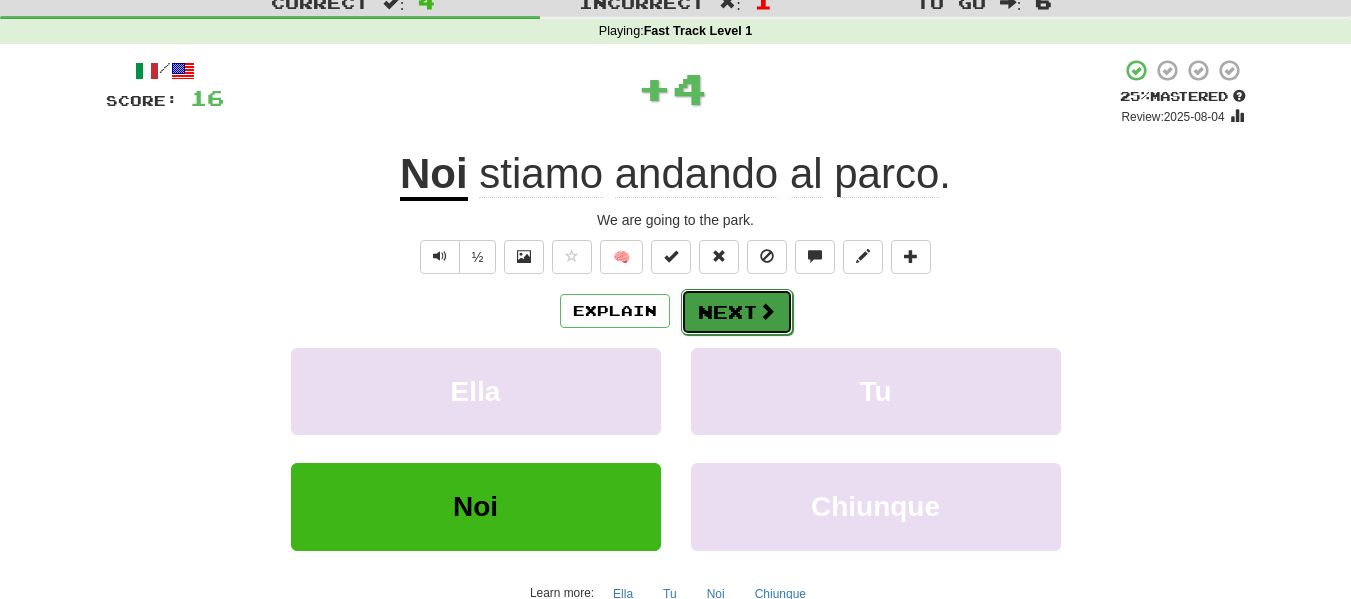 click on "Next" at bounding box center [737, 312] 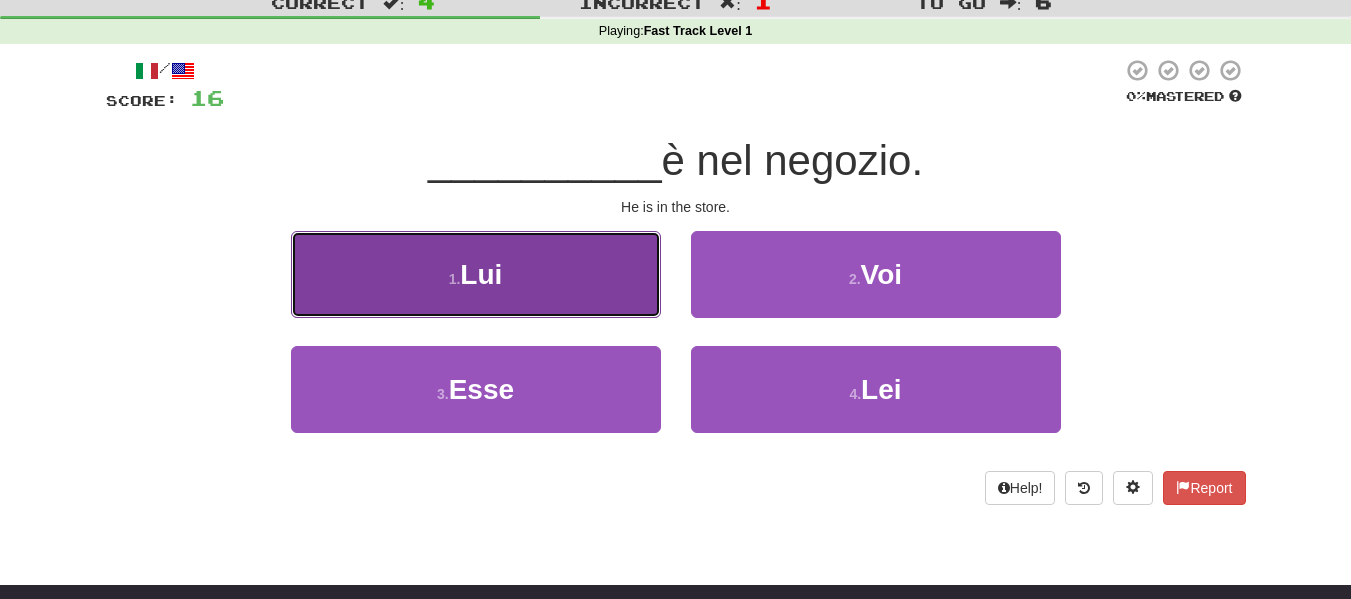 click on "1 .  Lui" at bounding box center (476, 274) 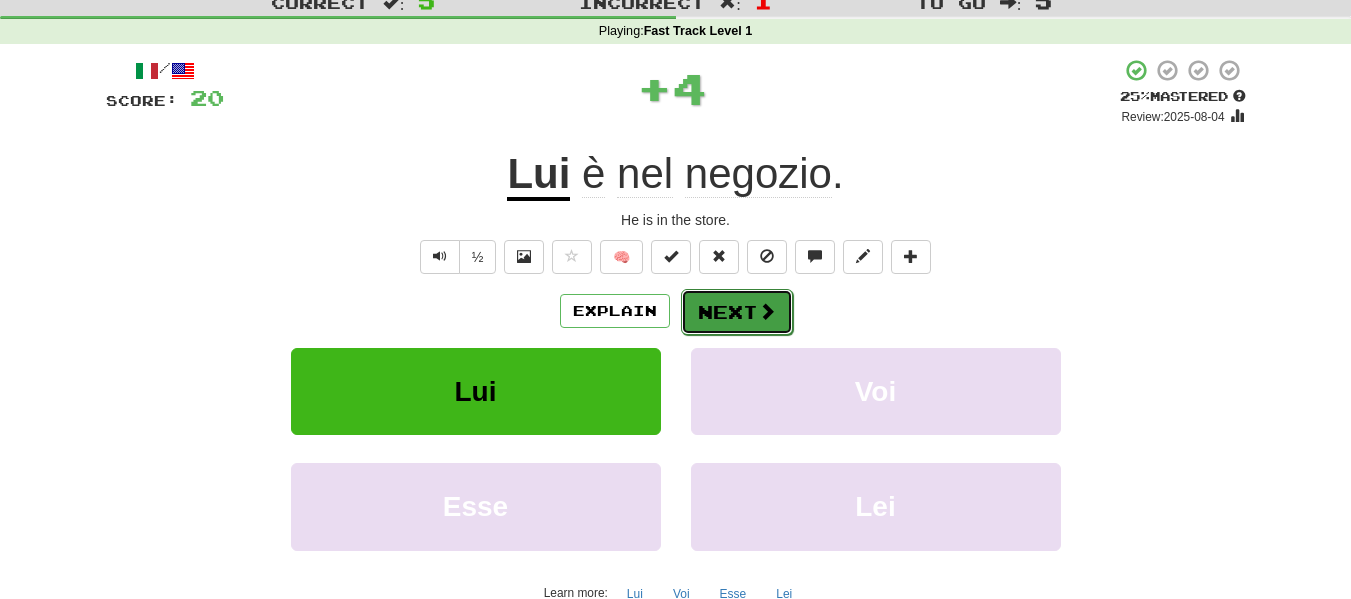click on "Next" at bounding box center (737, 312) 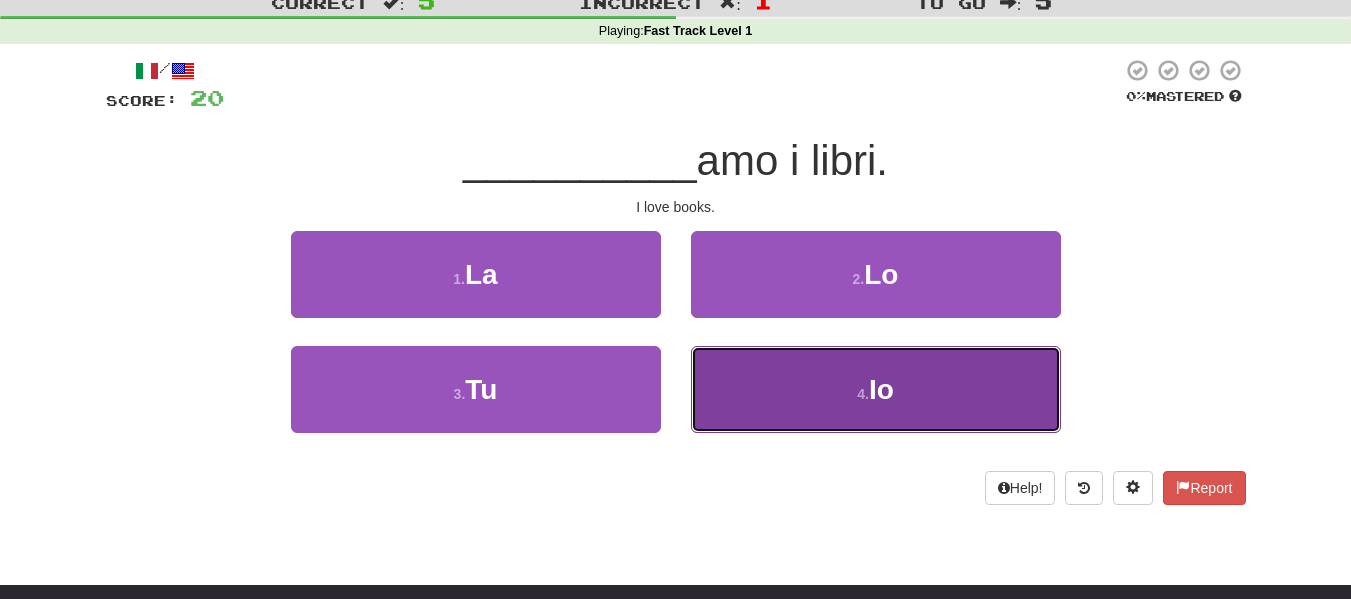 click on "4 .  Io" at bounding box center (876, 389) 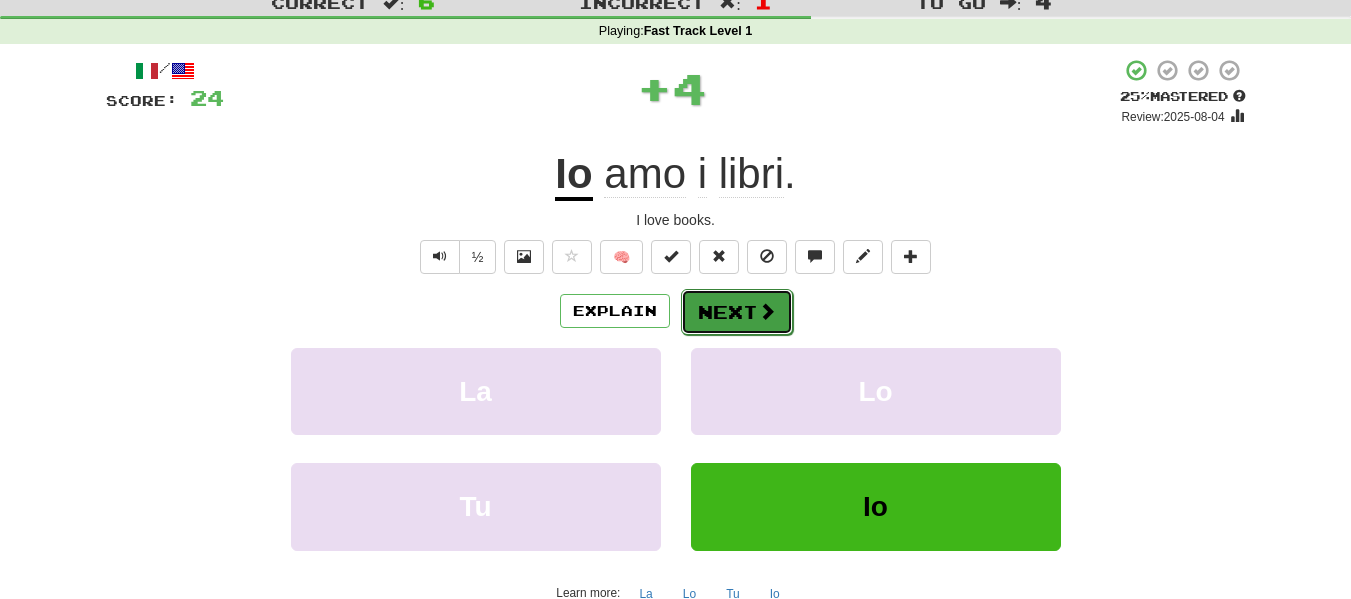 click on "Next" at bounding box center (737, 312) 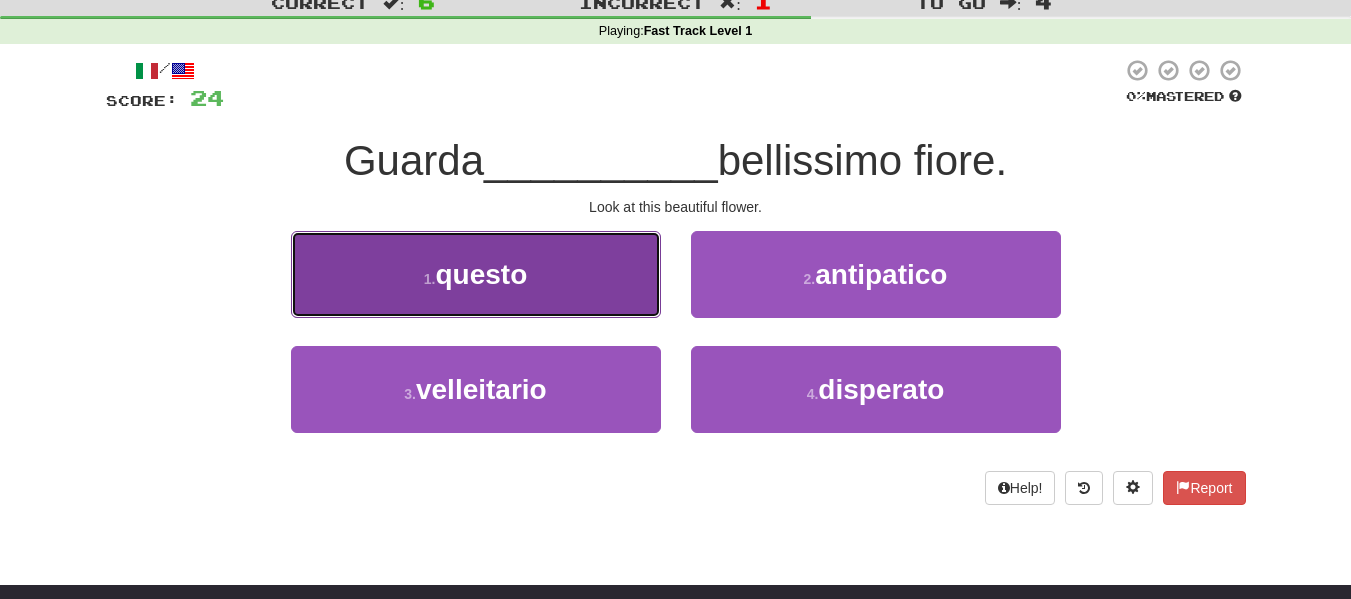 click on "1 .  questo" at bounding box center [476, 274] 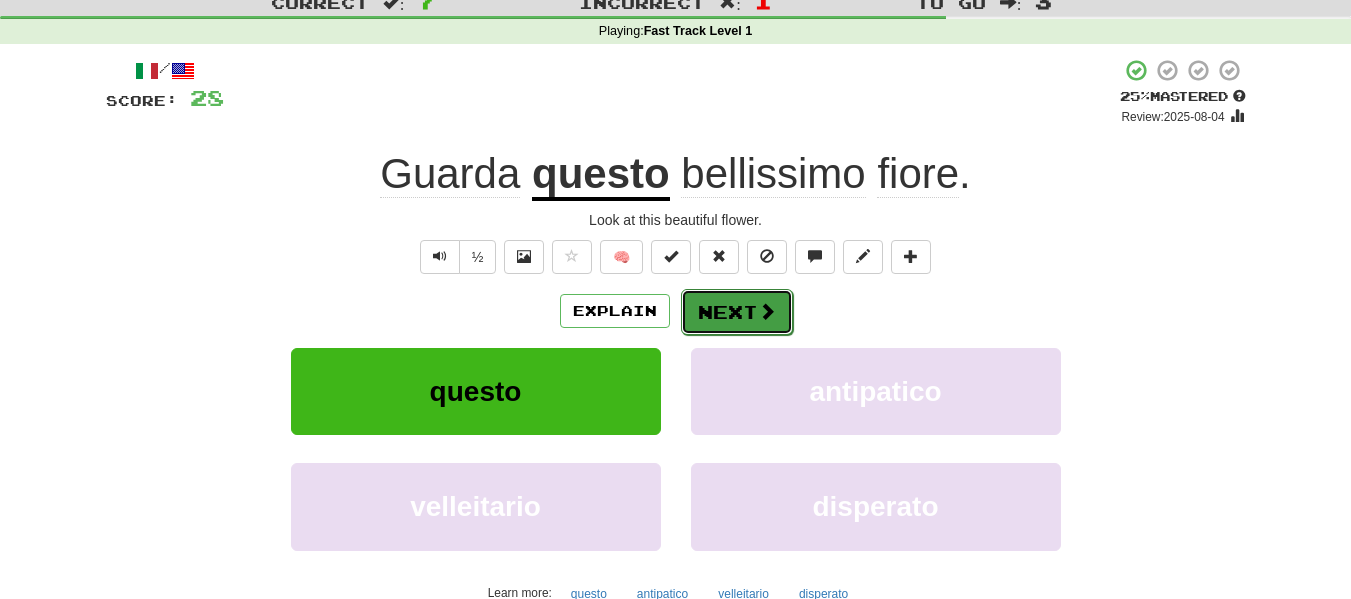 click on "Next" at bounding box center (737, 312) 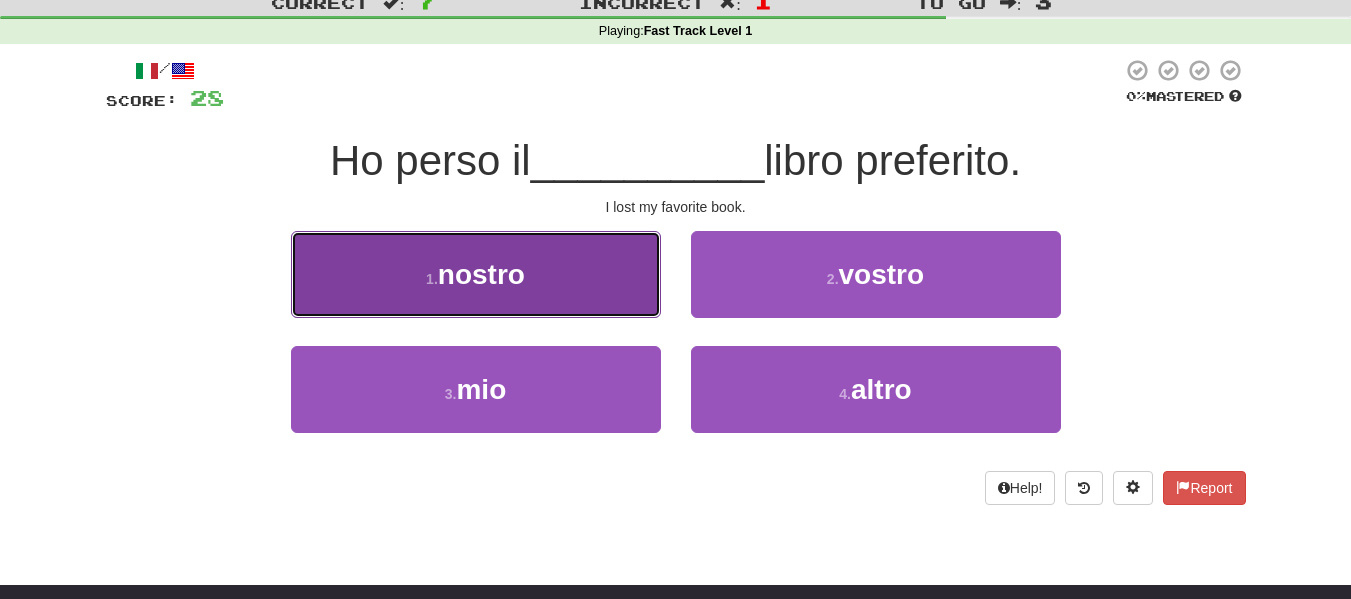 click on "1 .  nostro" at bounding box center (476, 274) 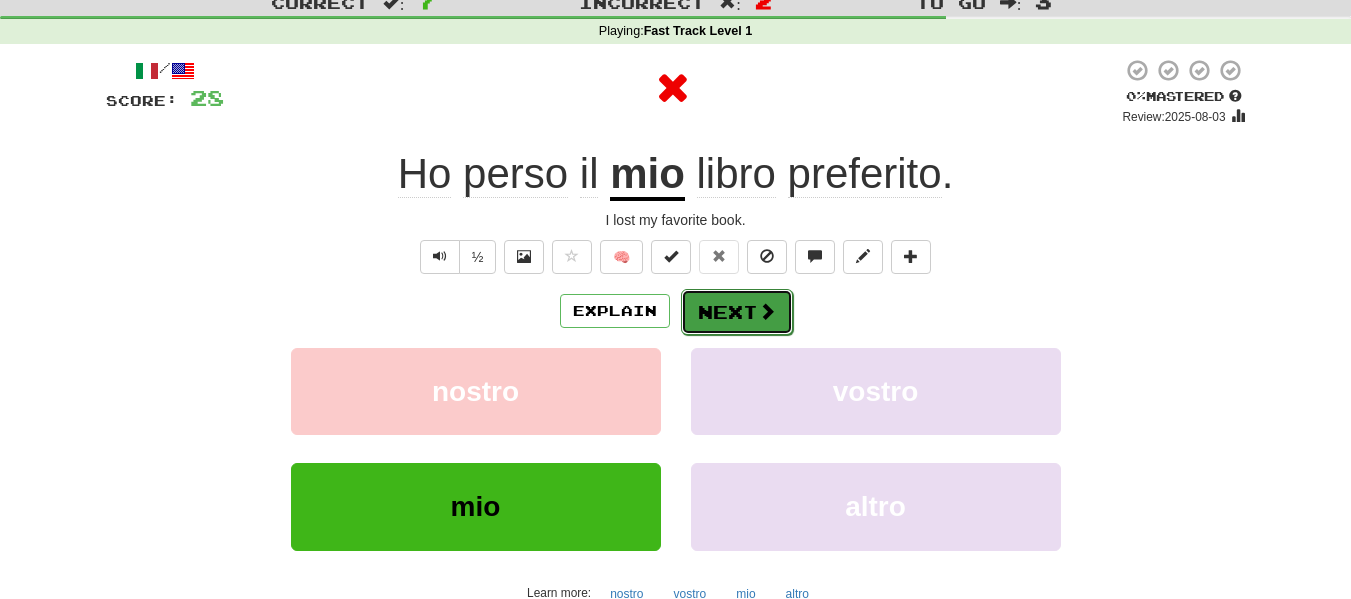 click on "Next" at bounding box center (737, 312) 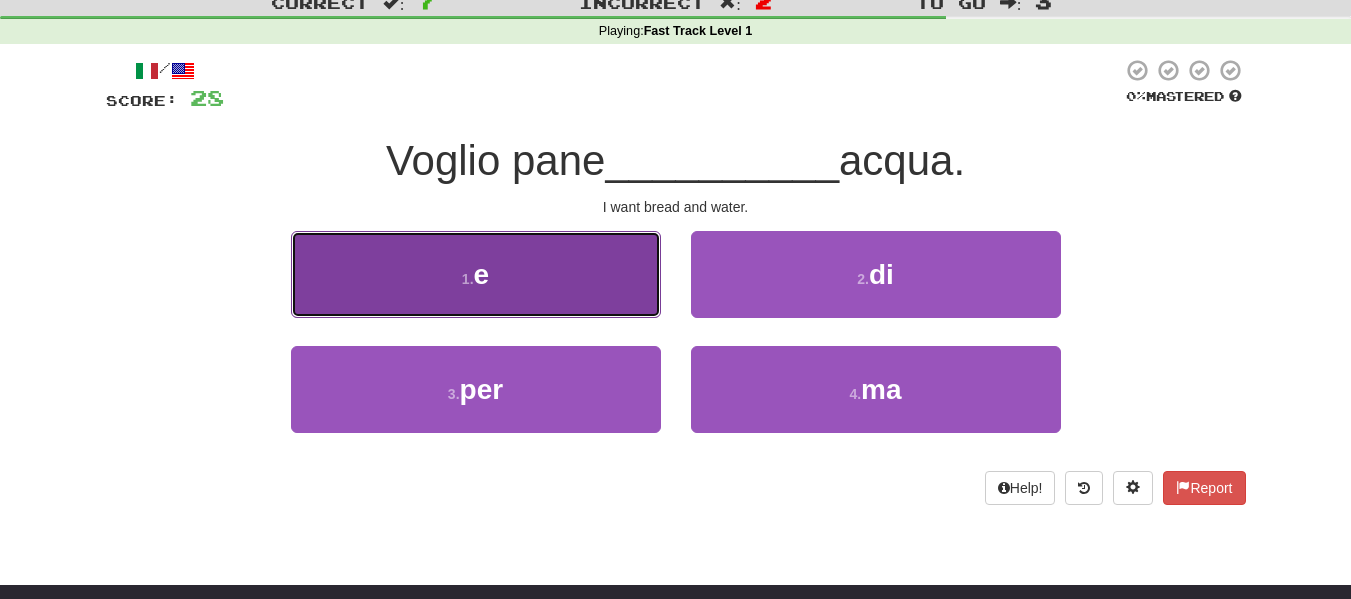 click on "1 .  e" at bounding box center [476, 274] 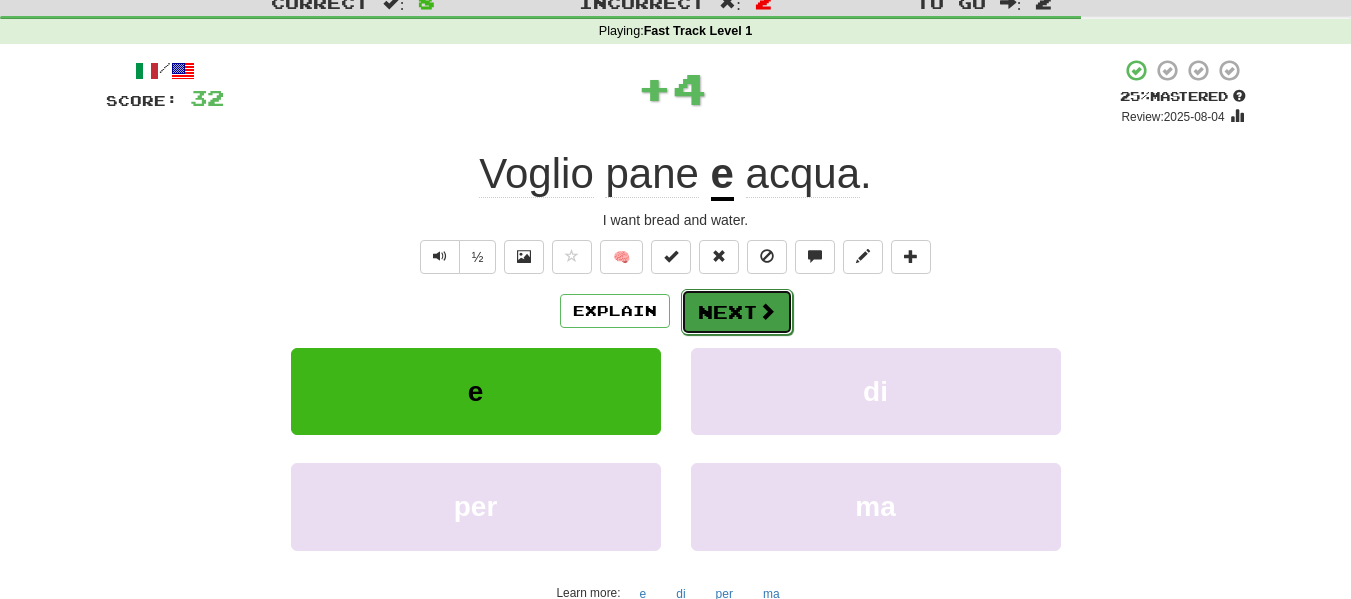 click on "Next" at bounding box center [737, 312] 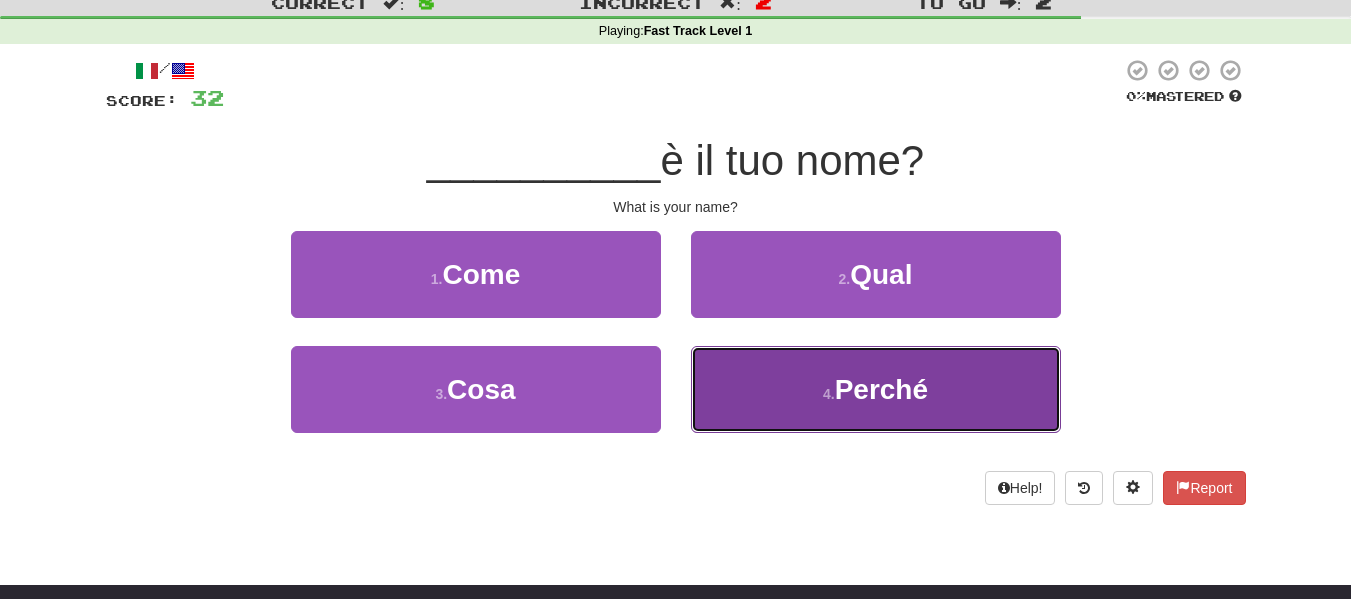 click on "4 .  Perché" at bounding box center [876, 389] 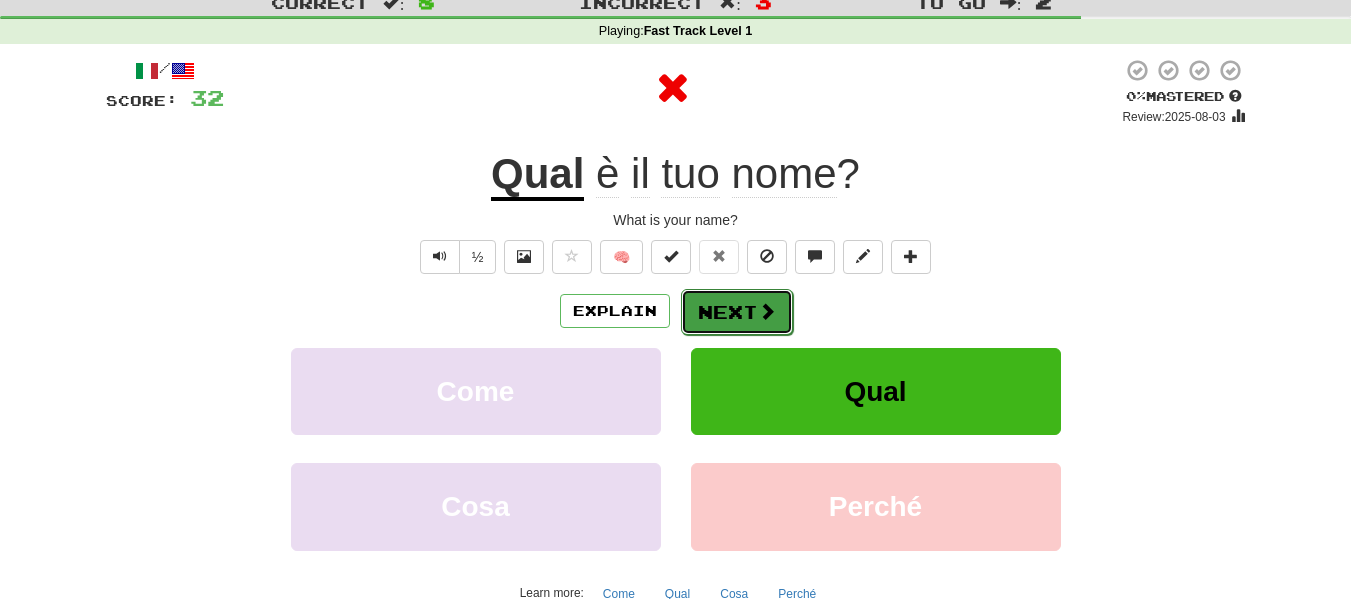 click on "Next" at bounding box center (737, 312) 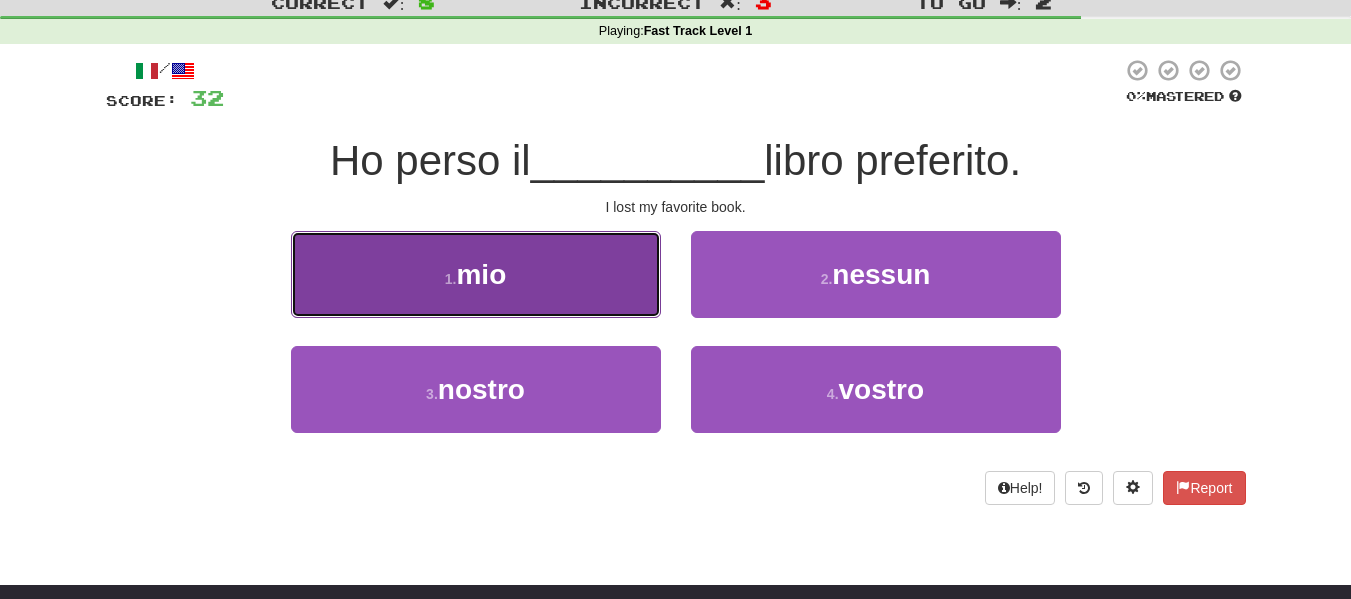 click on "1 .  mio" at bounding box center [476, 274] 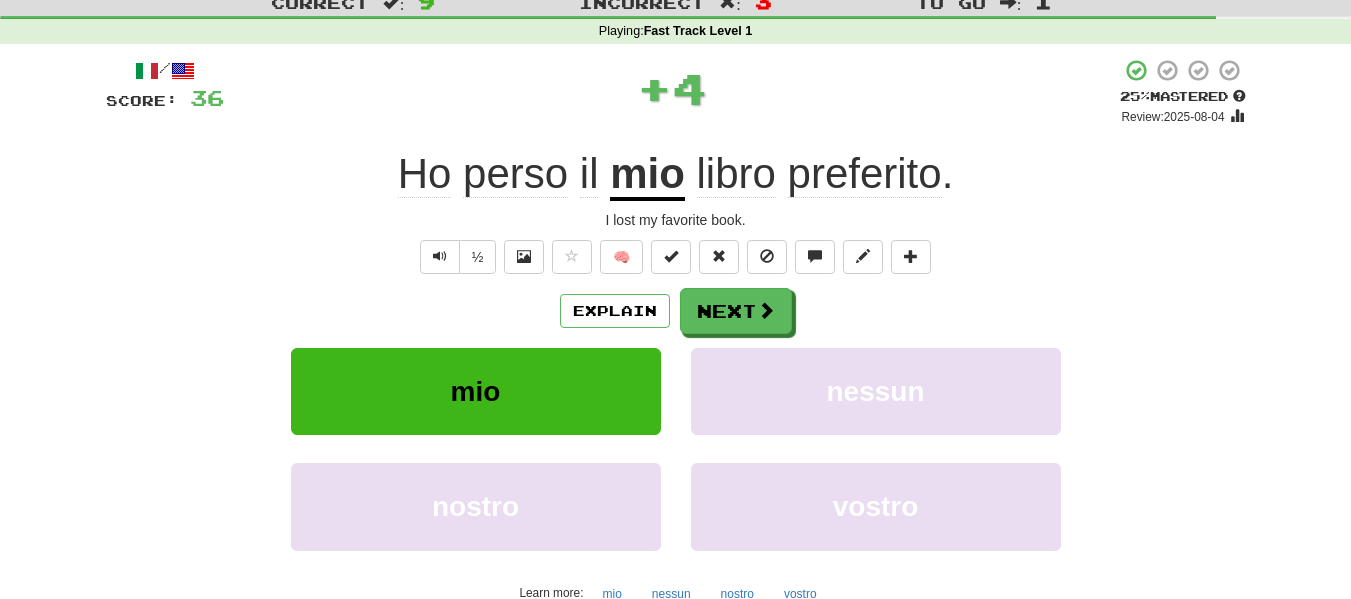 click on "/  Score:   36 + 4 25 %  Mastered Review:  2025-08-04 Ho   perso   il   mio   libro   preferito . I lost my favorite book. ½ 🧠 Explain Next mio nessun nostro vostro Learn more: mio nessun nostro vostro  Help!  Report" at bounding box center [676, 355] 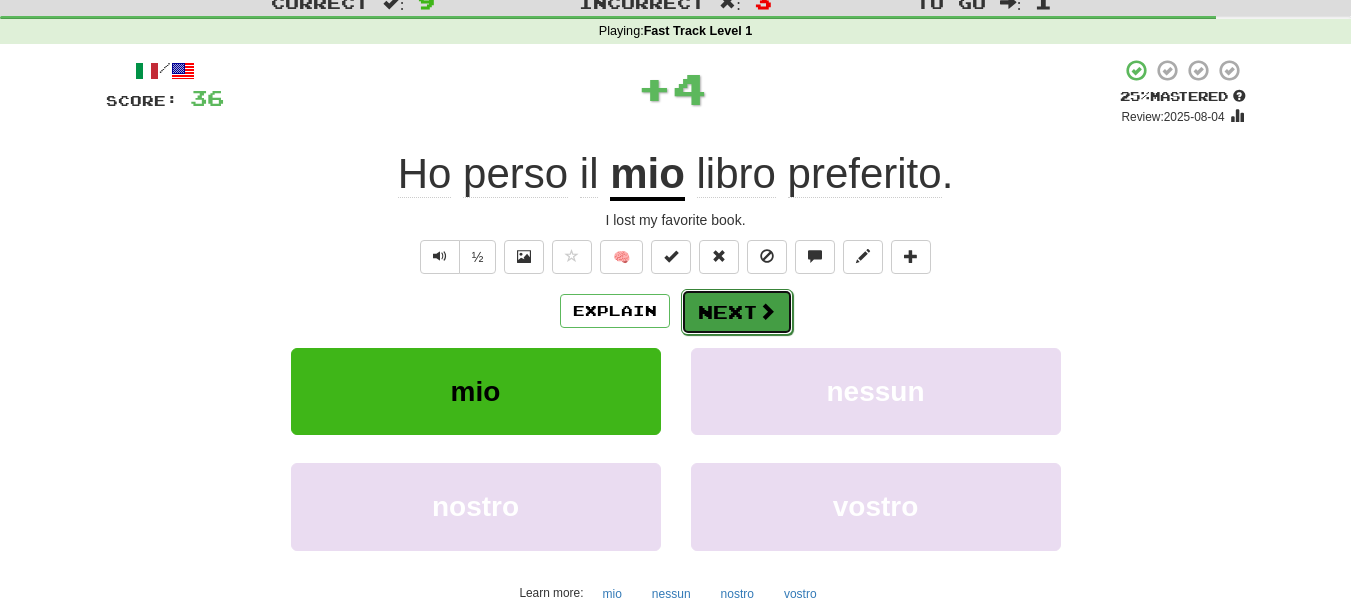 click on "Next" at bounding box center [737, 312] 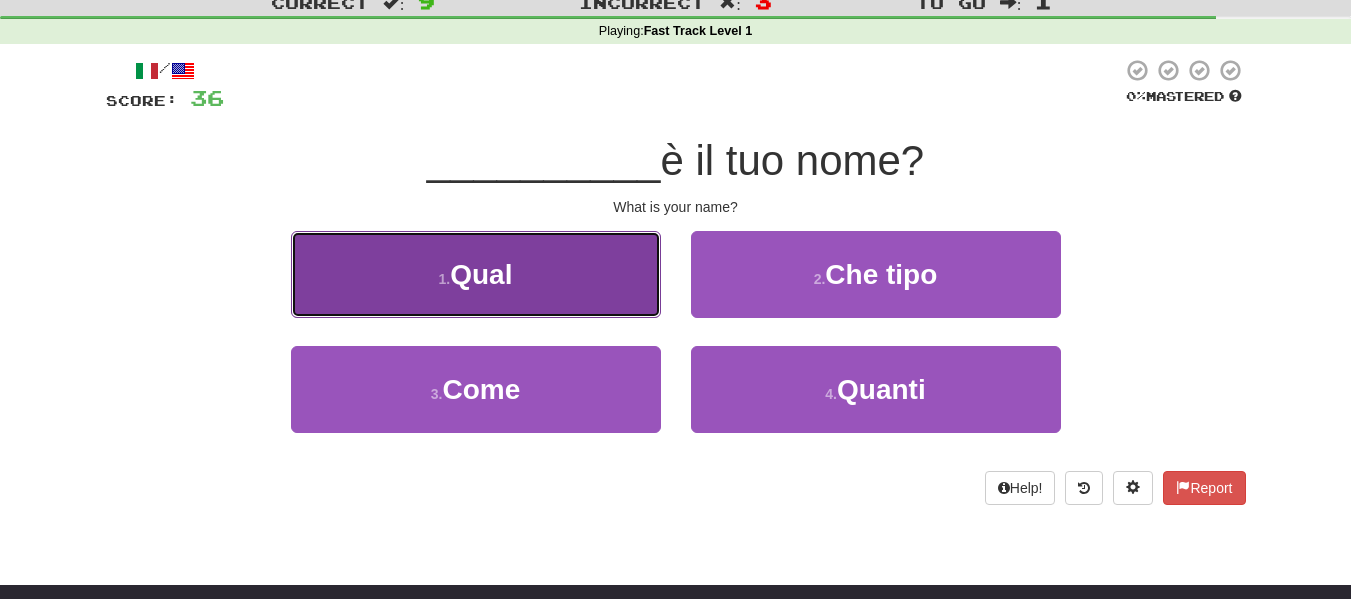 click on "1 .  Qual" at bounding box center (476, 274) 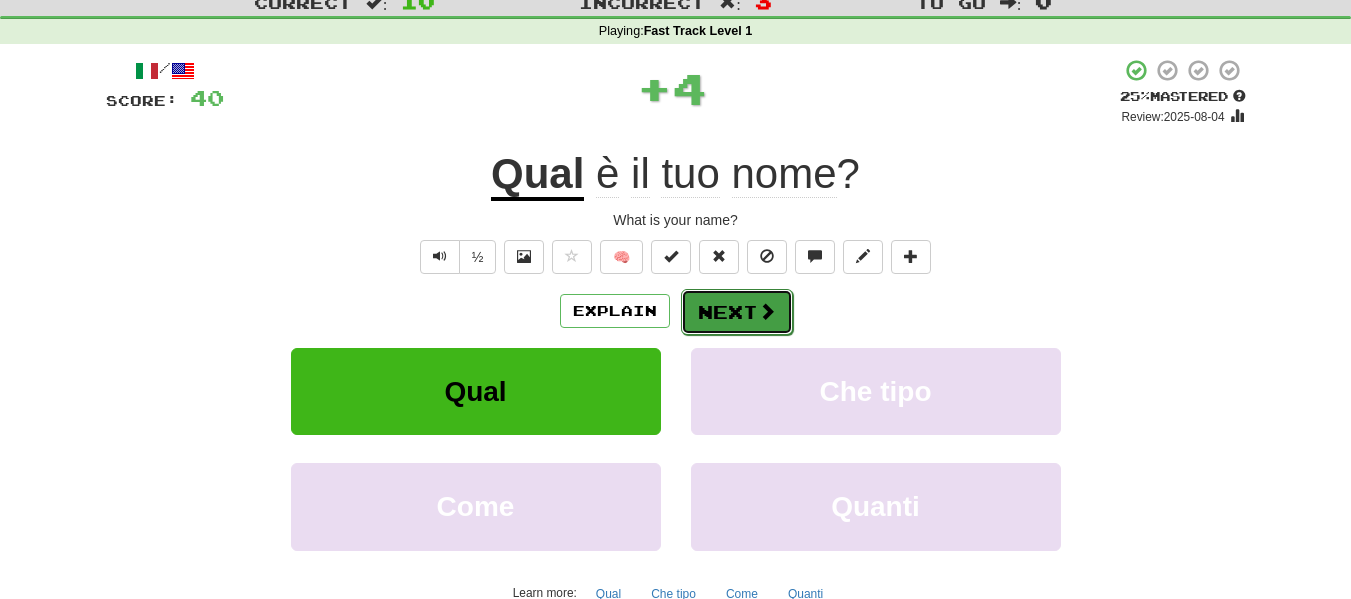 click on "Next" at bounding box center [737, 312] 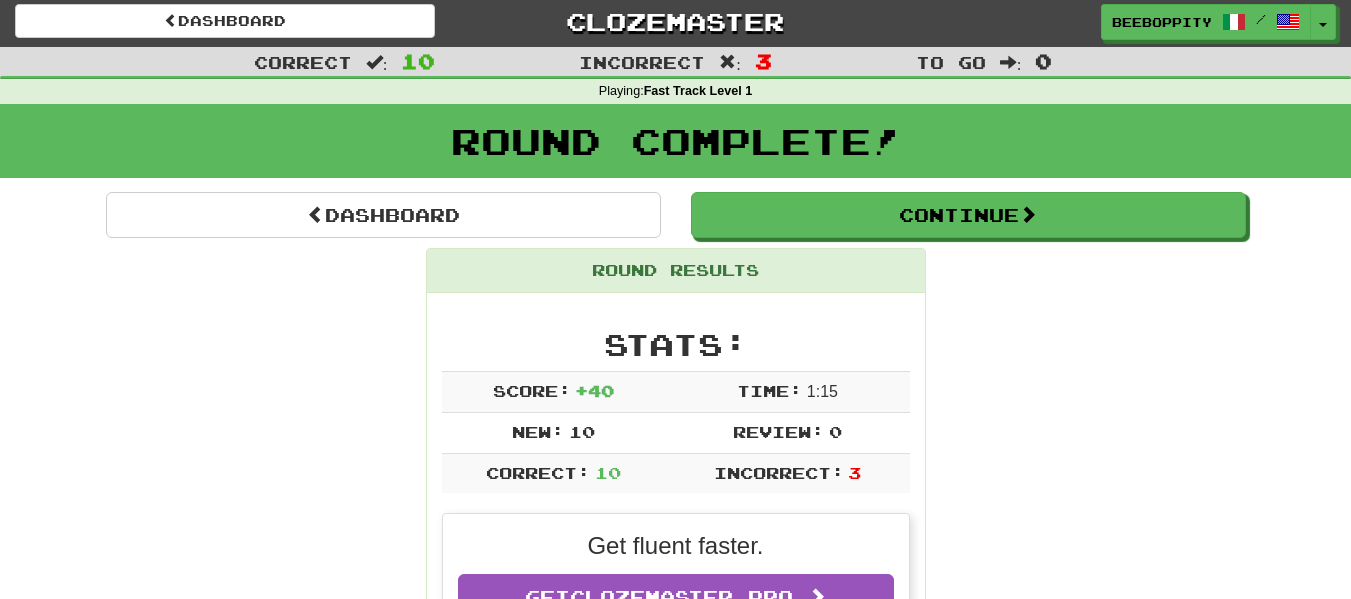 scroll, scrollTop: 0, scrollLeft: 0, axis: both 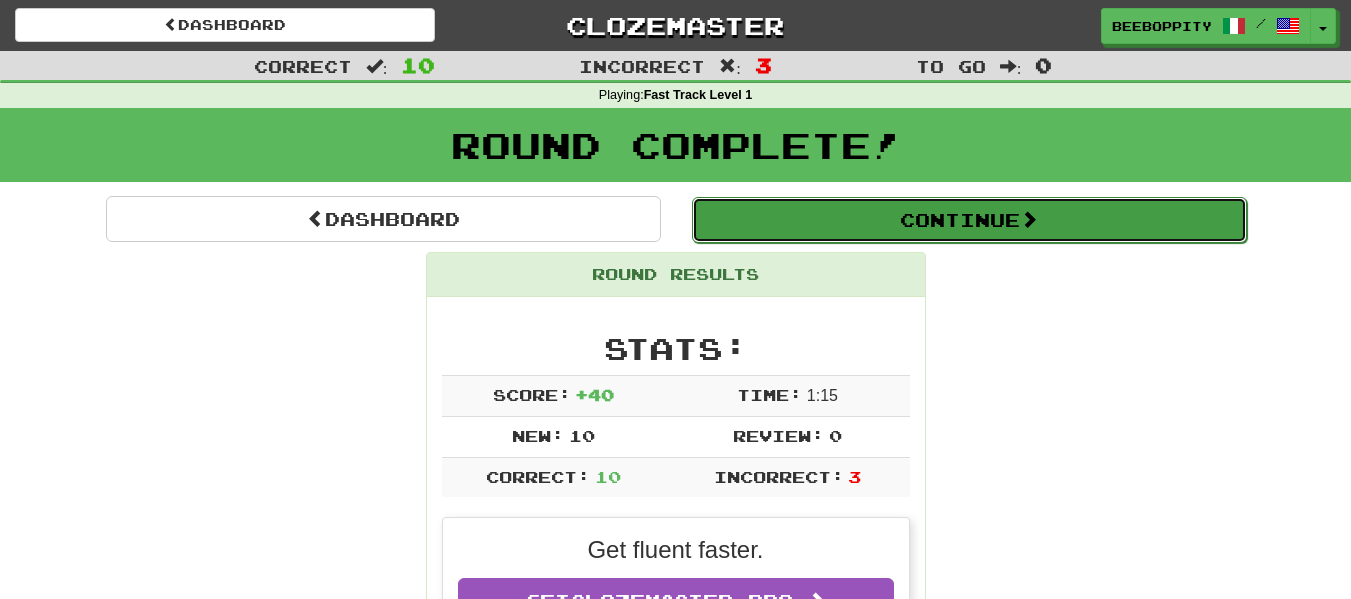 click on "Continue" at bounding box center [969, 220] 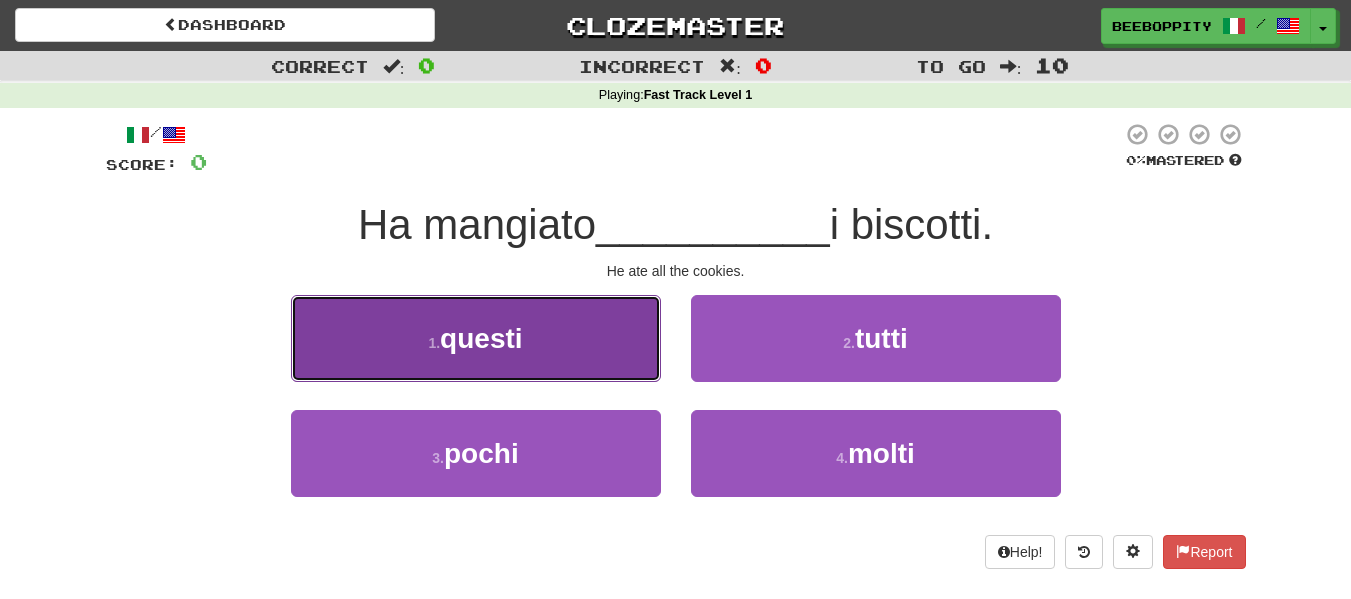 click on "1 .  questi" at bounding box center [476, 338] 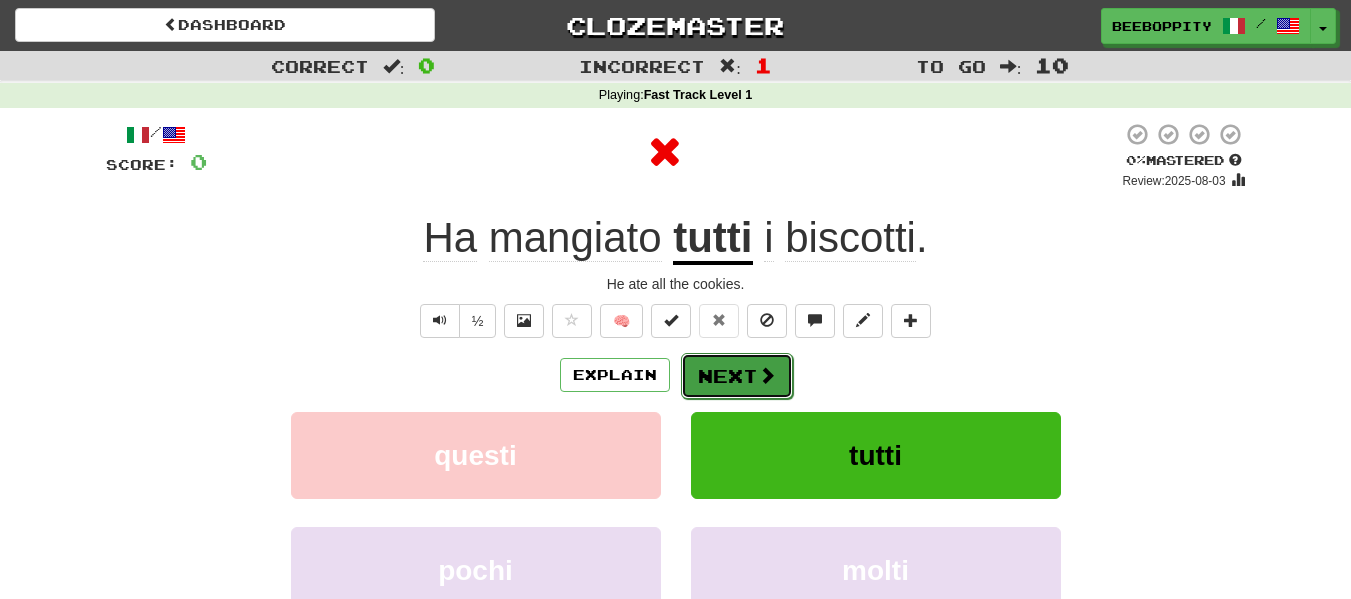 click on "Next" at bounding box center [737, 376] 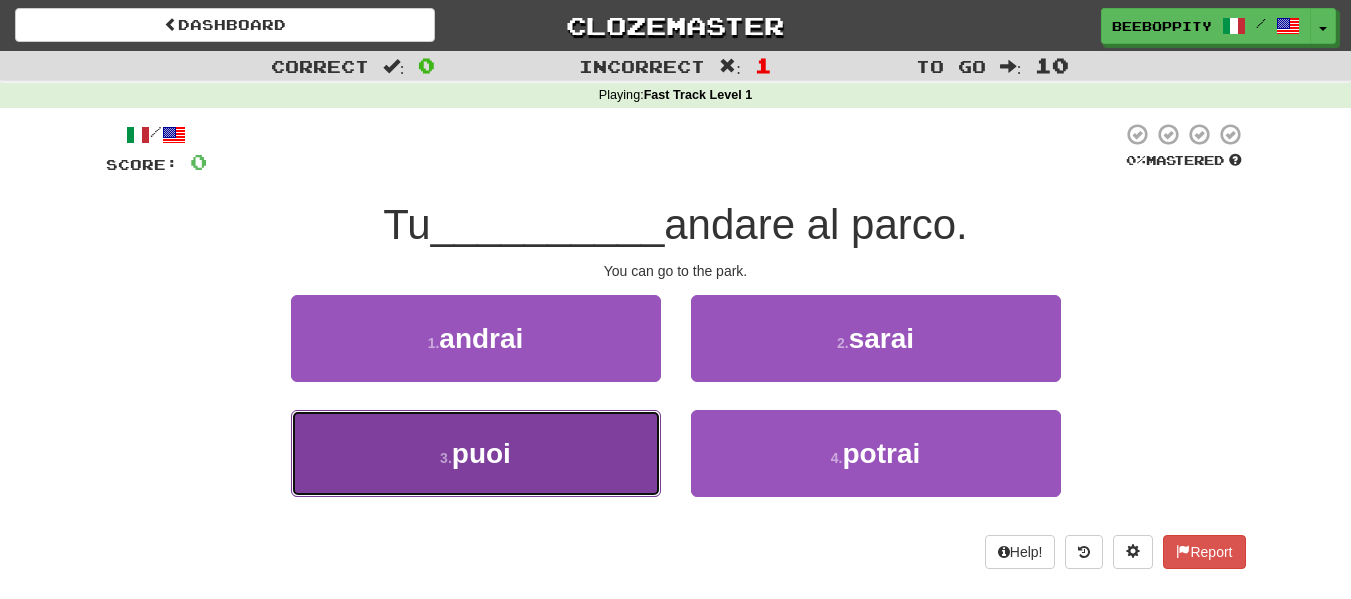click on "3 .  puoi" at bounding box center [476, 453] 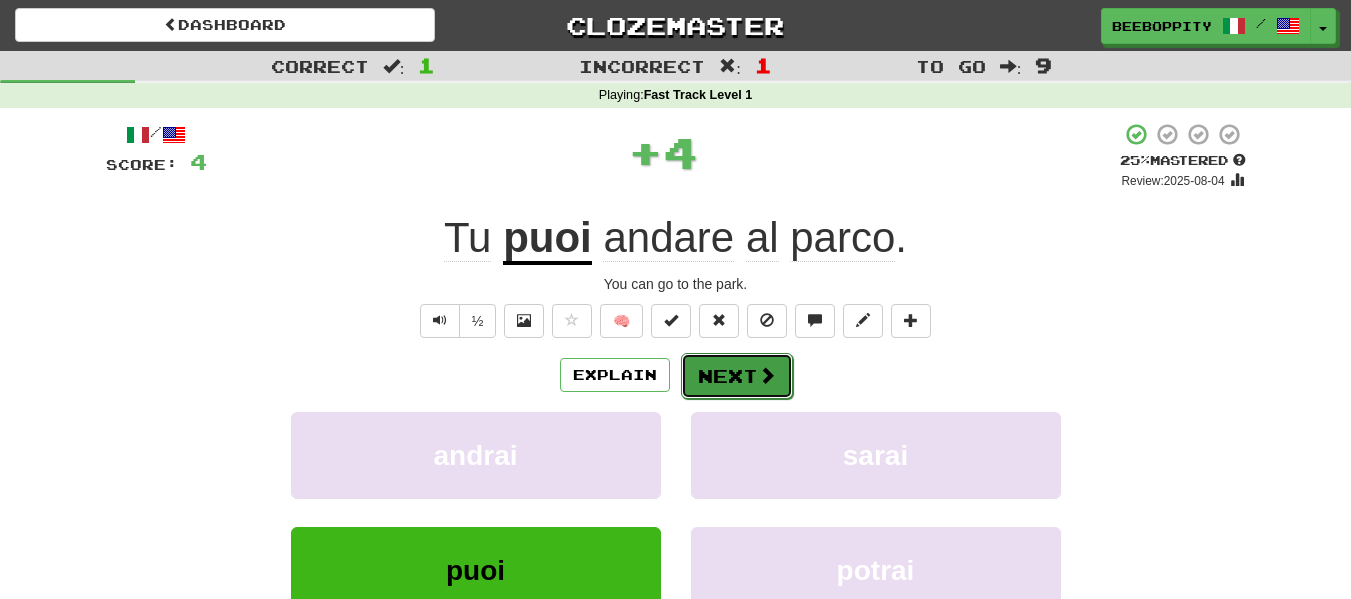 click on "Next" at bounding box center (737, 376) 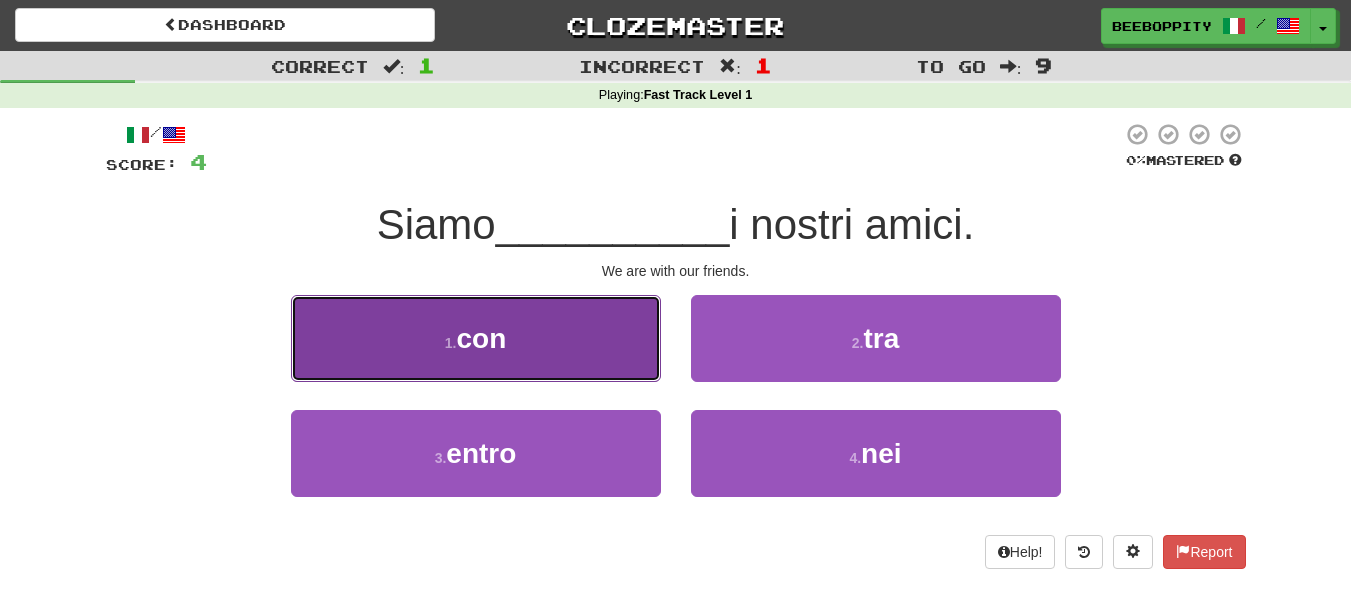 click on "1 .  con" at bounding box center (476, 338) 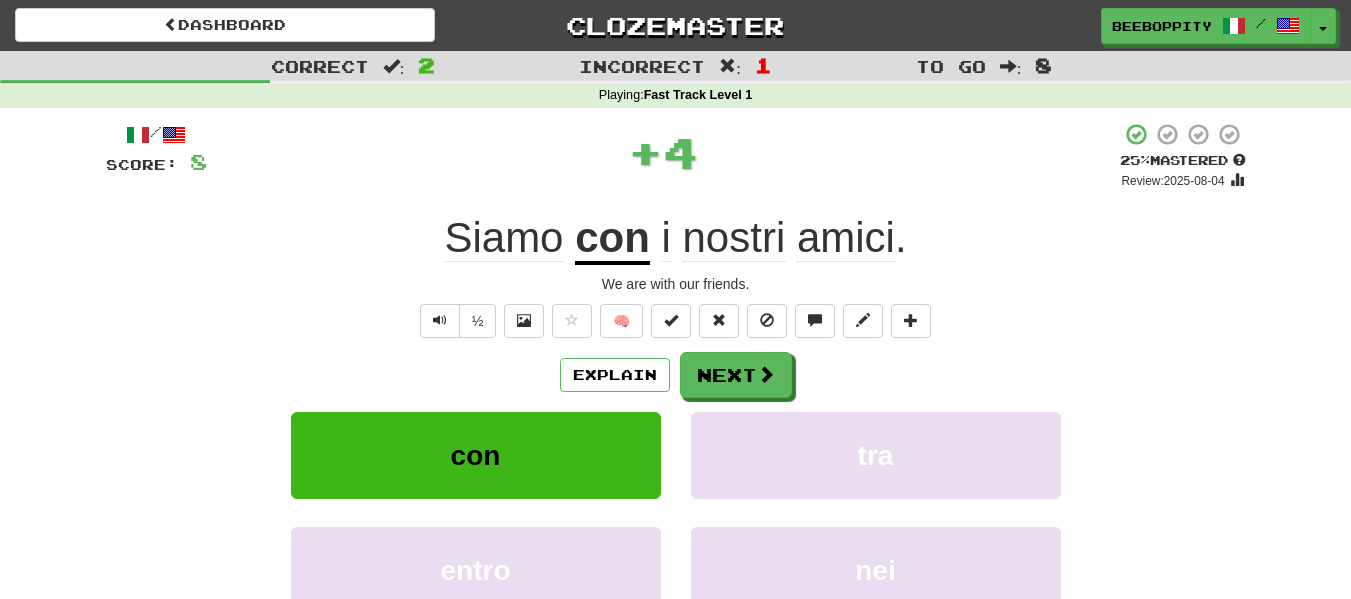 click on "/  Score:   8 + 4 25 %  Mastered Review:  2025-08-04 Siamo   con   i   nostri   amici . We are with our friends. ½ 🧠 Explain Next con tra entro nei Learn more: con tra entro nei  Help!  Report" at bounding box center (676, 419) 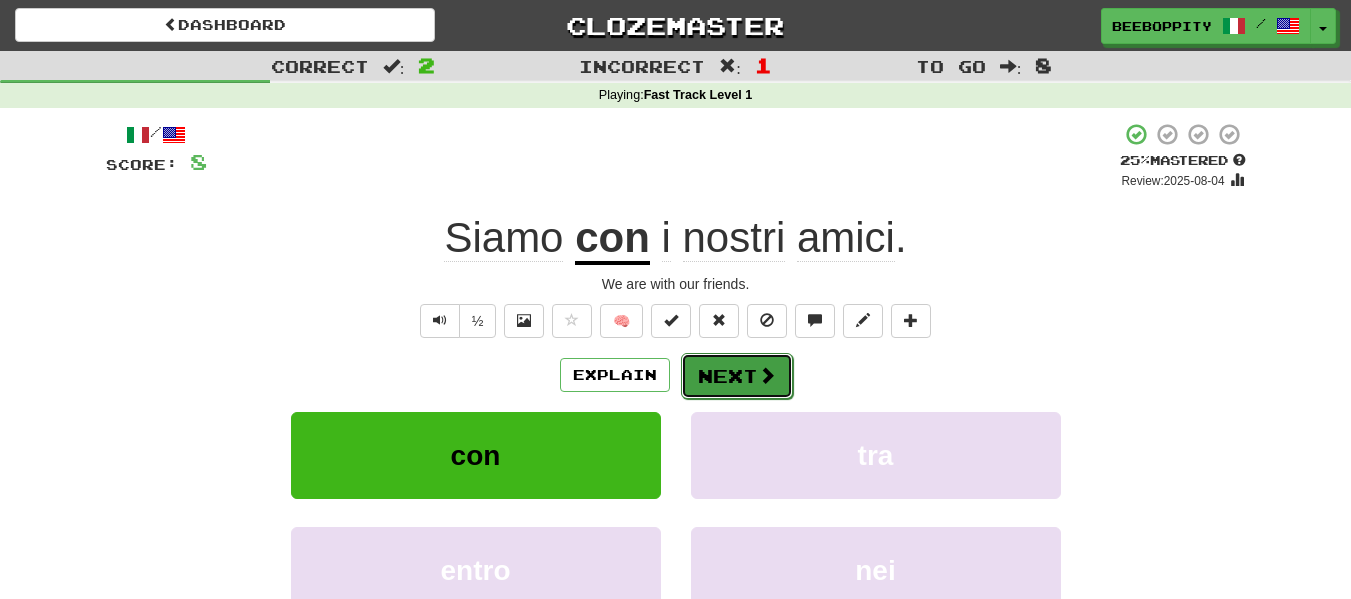 click on "Next" at bounding box center [737, 376] 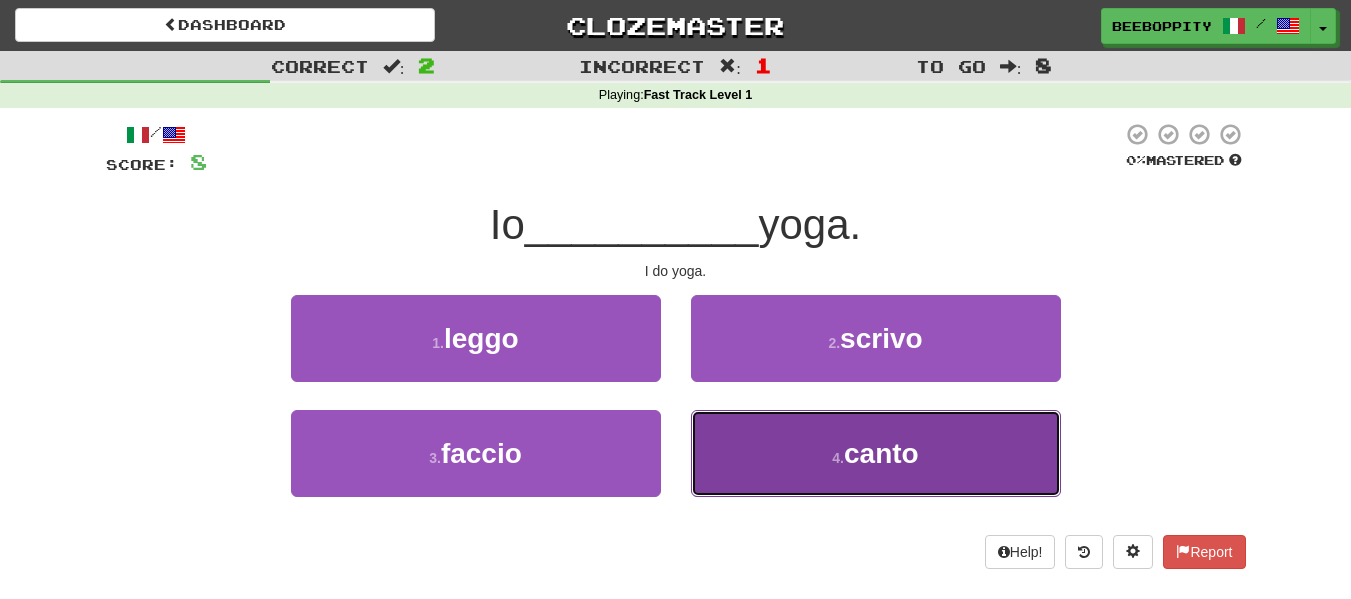 click on "4 .  canto" at bounding box center (876, 453) 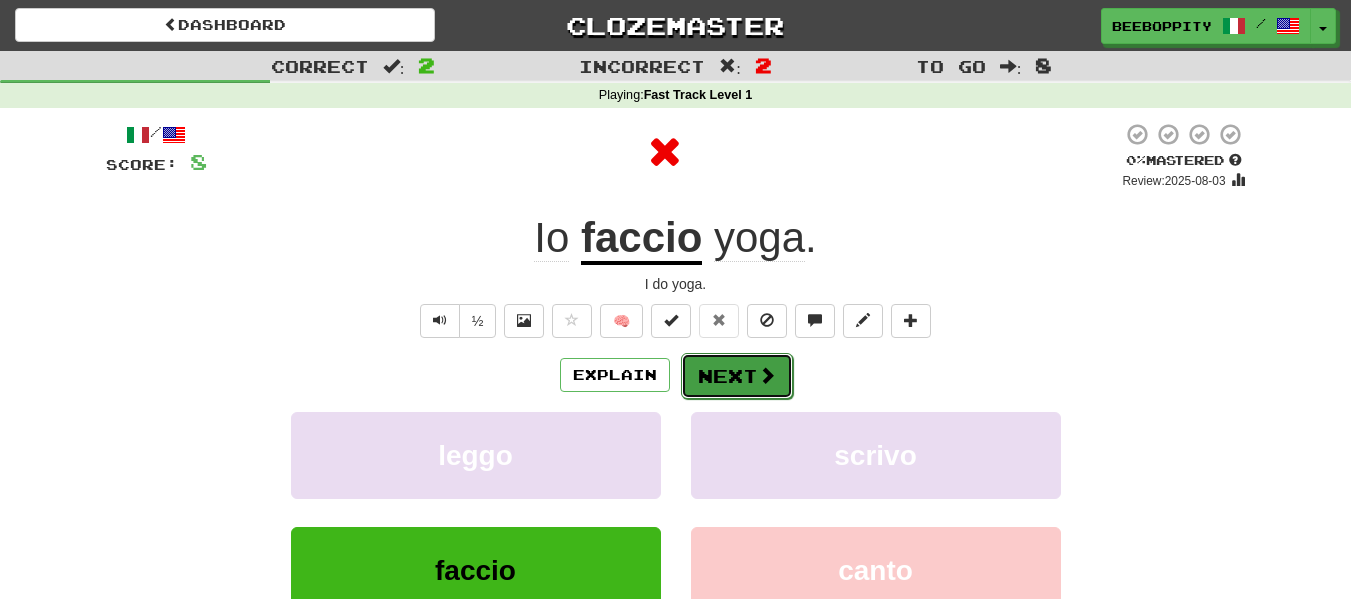 click on "Next" at bounding box center [737, 376] 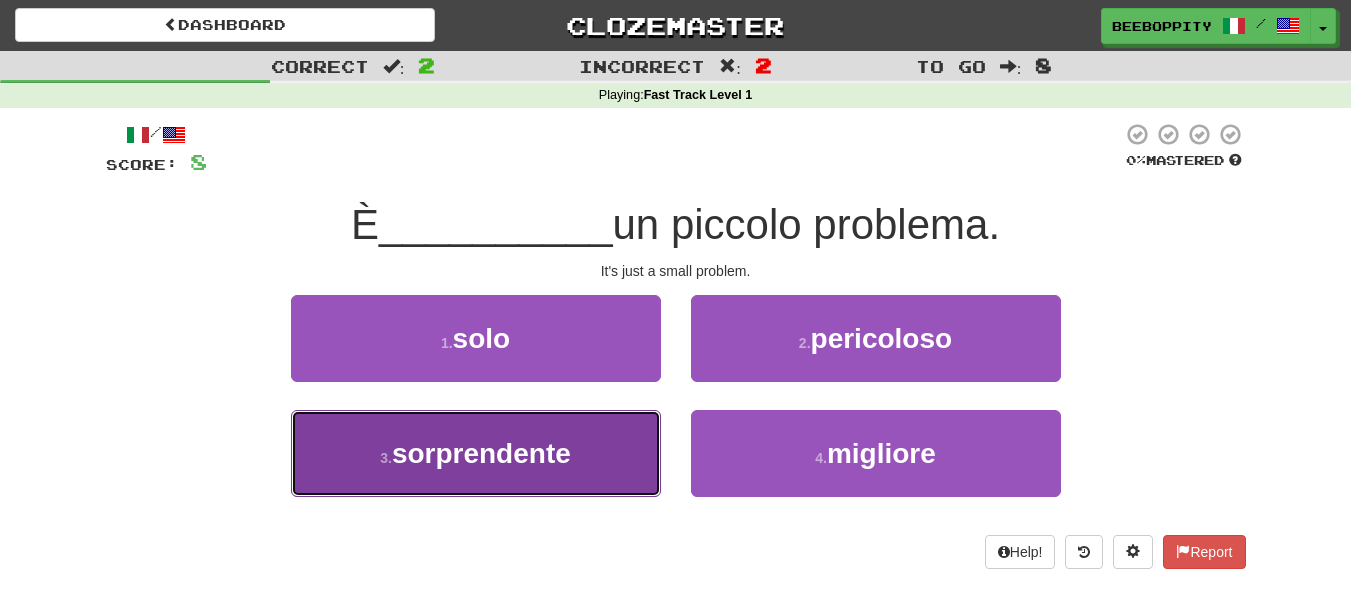 click on "3 .  sorprendente" at bounding box center [476, 453] 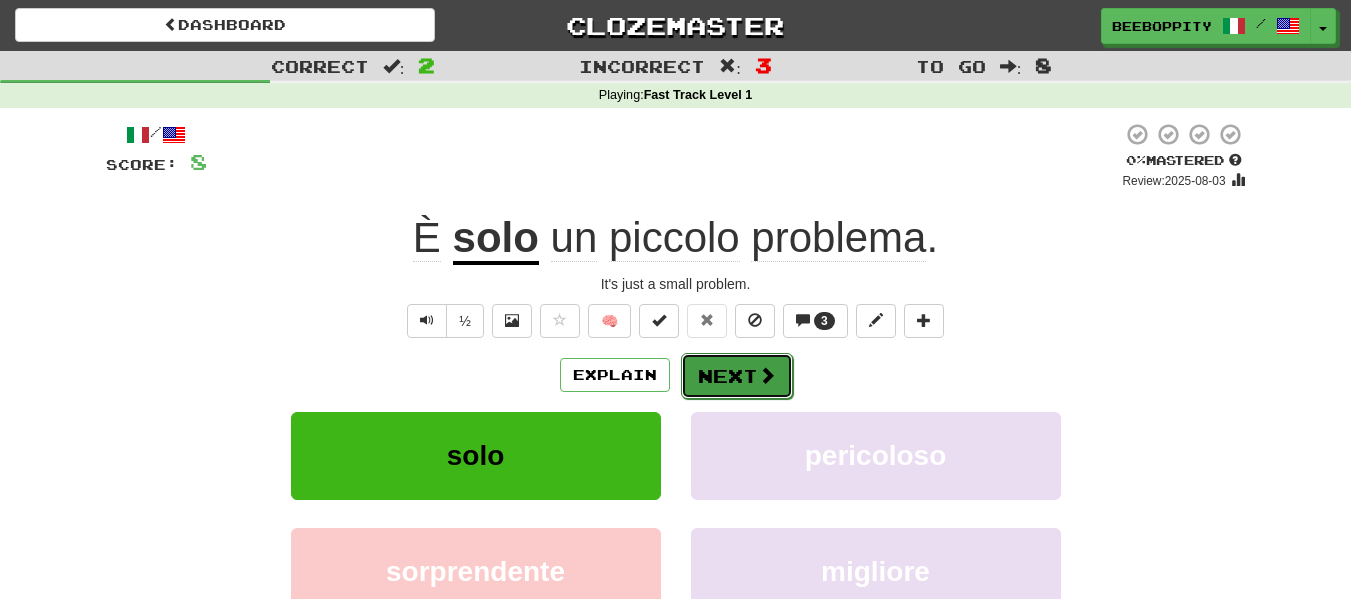 click at bounding box center (767, 375) 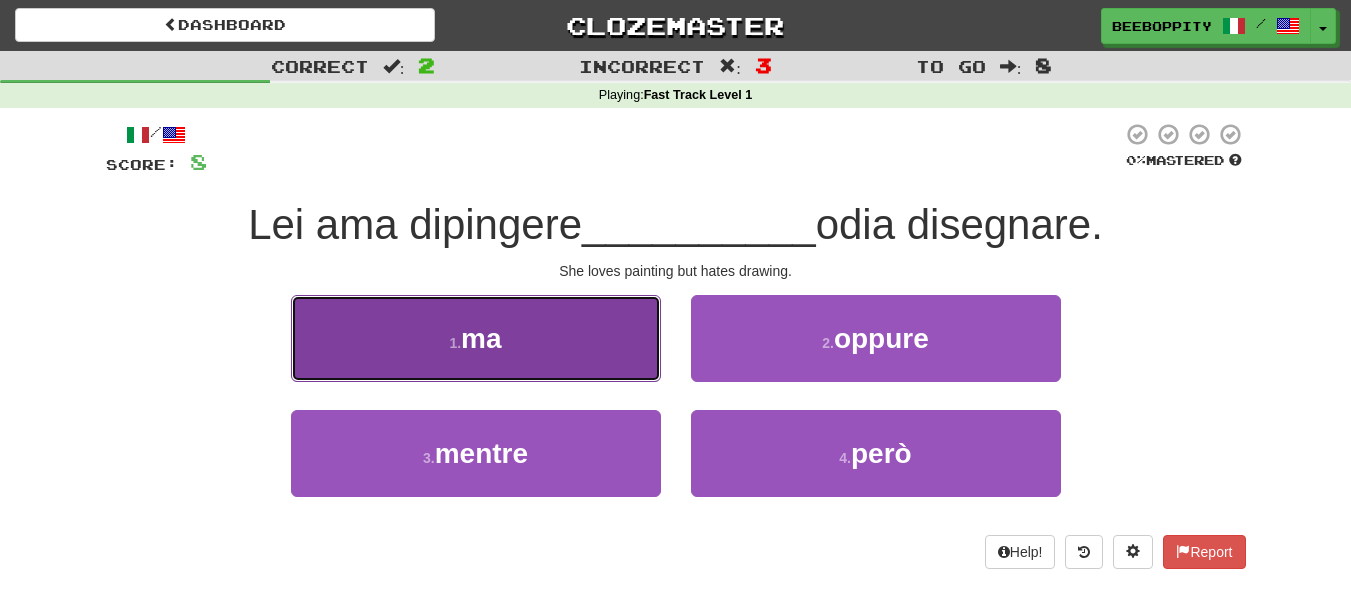 click on "1 .  ma" at bounding box center (476, 338) 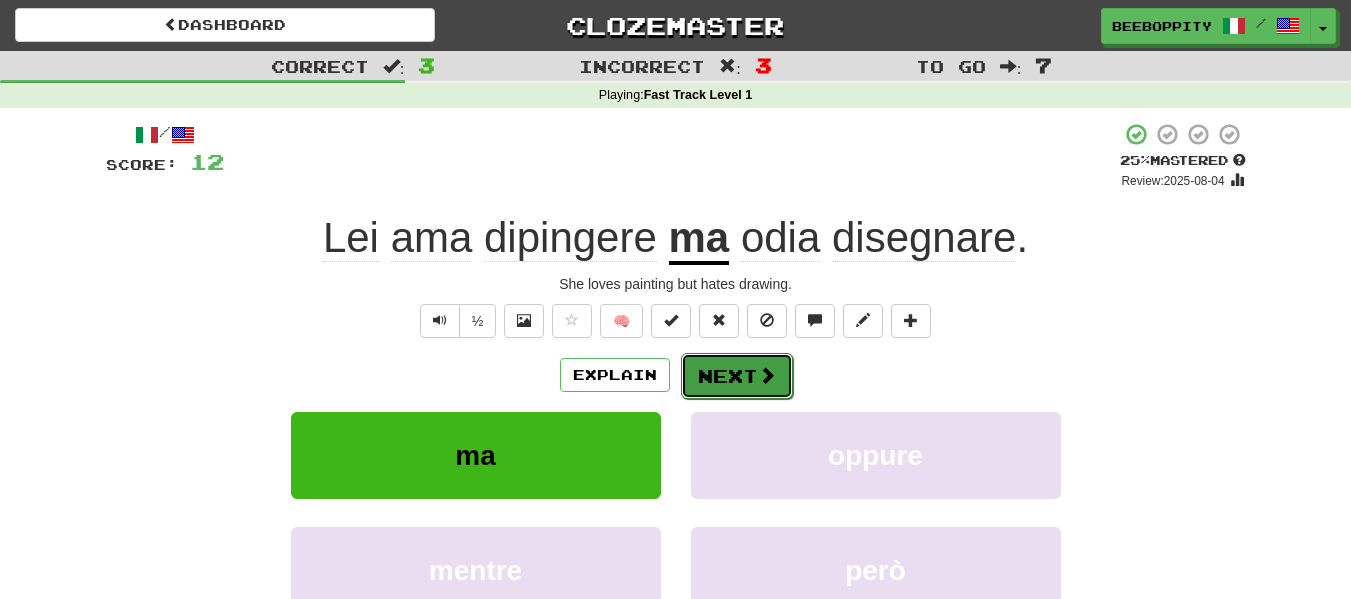 click on "Next" at bounding box center (737, 376) 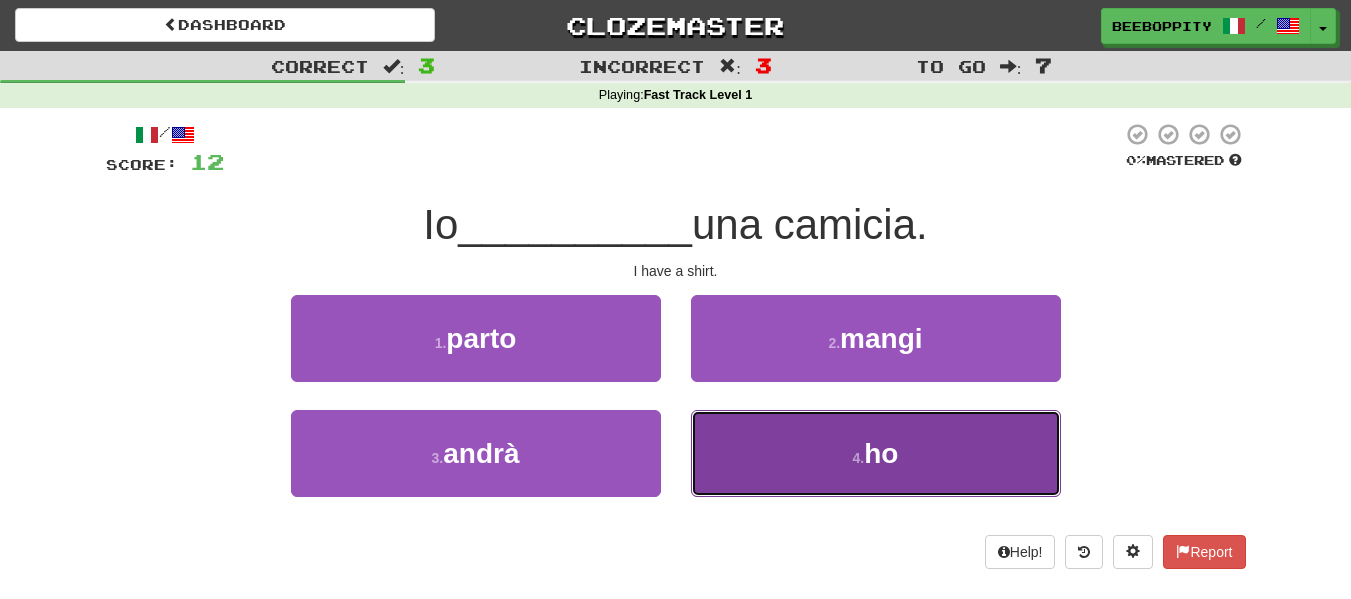click on "ho" at bounding box center [881, 453] 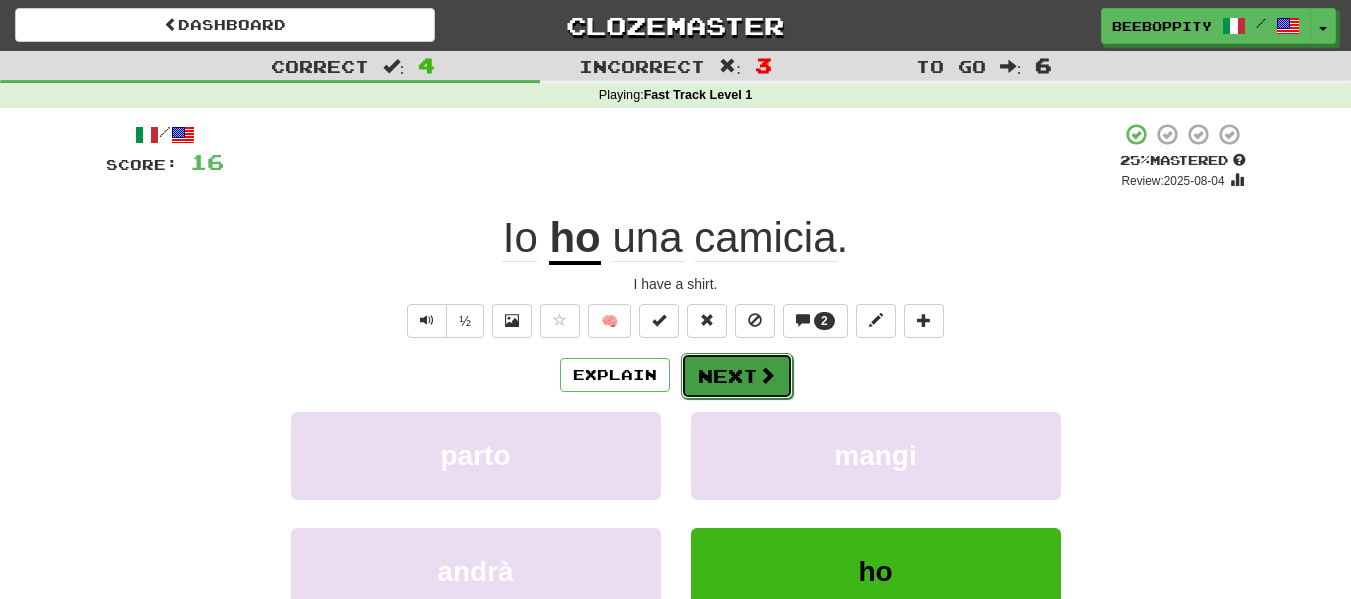 click on "Next" at bounding box center (737, 376) 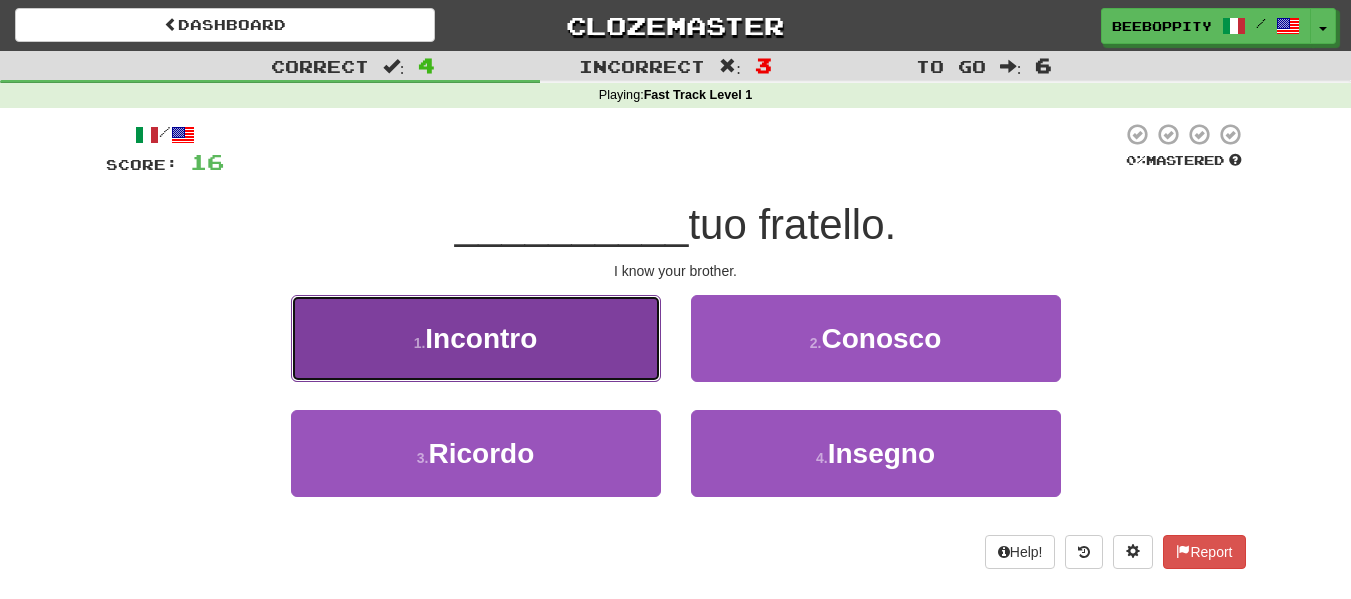 click on "1 .  Incontro" at bounding box center [476, 338] 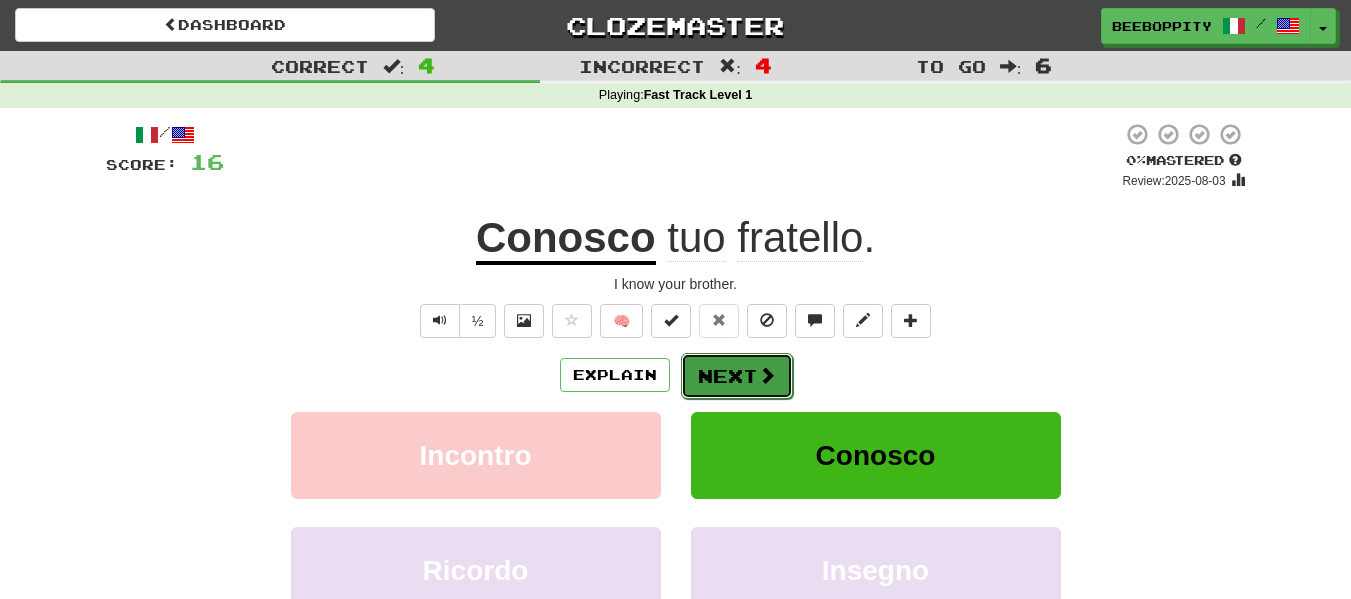 click at bounding box center [767, 375] 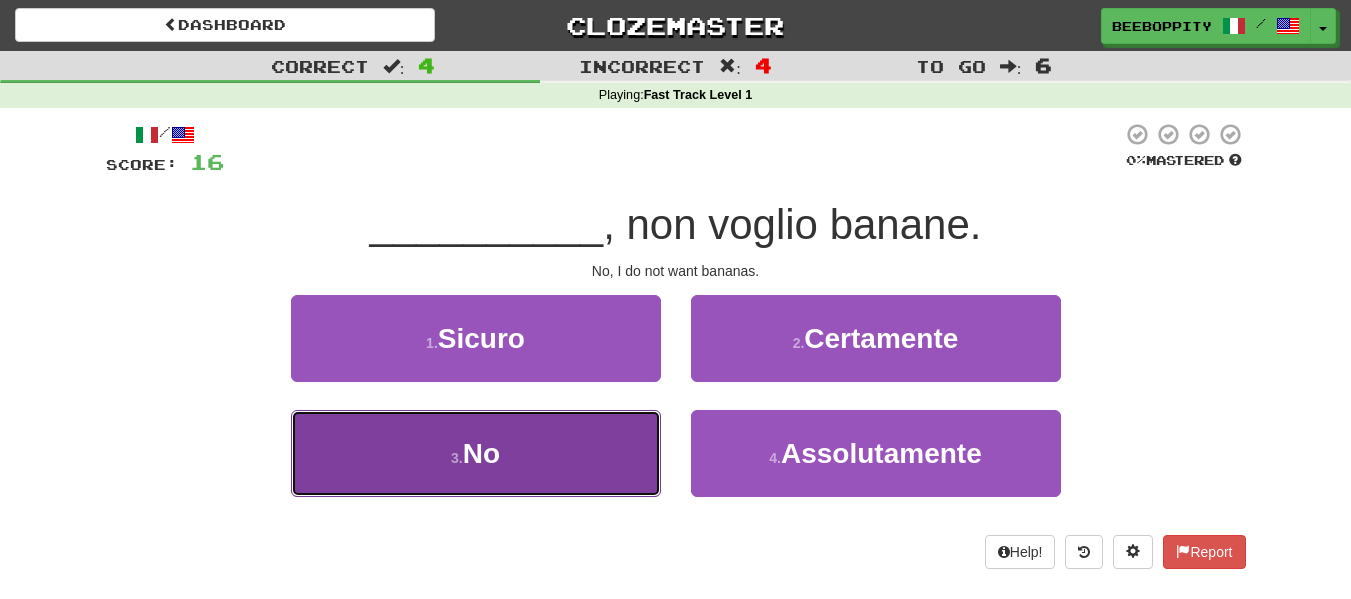 click on "3 .  No" at bounding box center [476, 453] 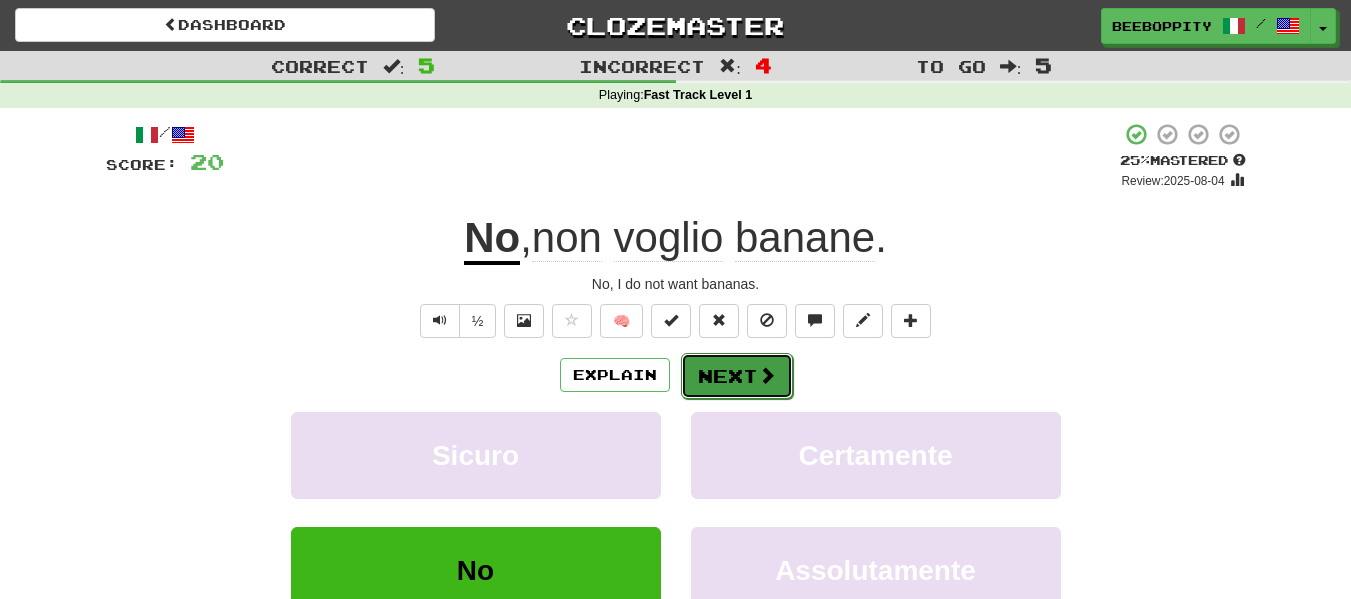 click on "Next" at bounding box center [737, 376] 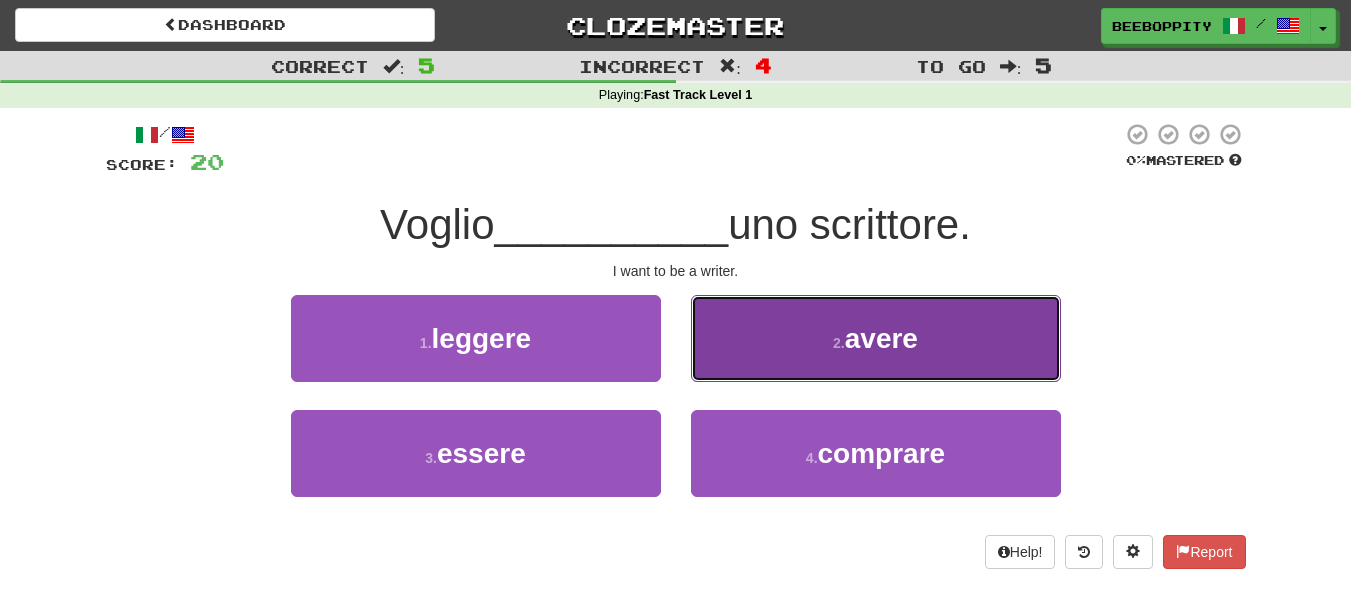 click on "2 .  avere" at bounding box center (876, 338) 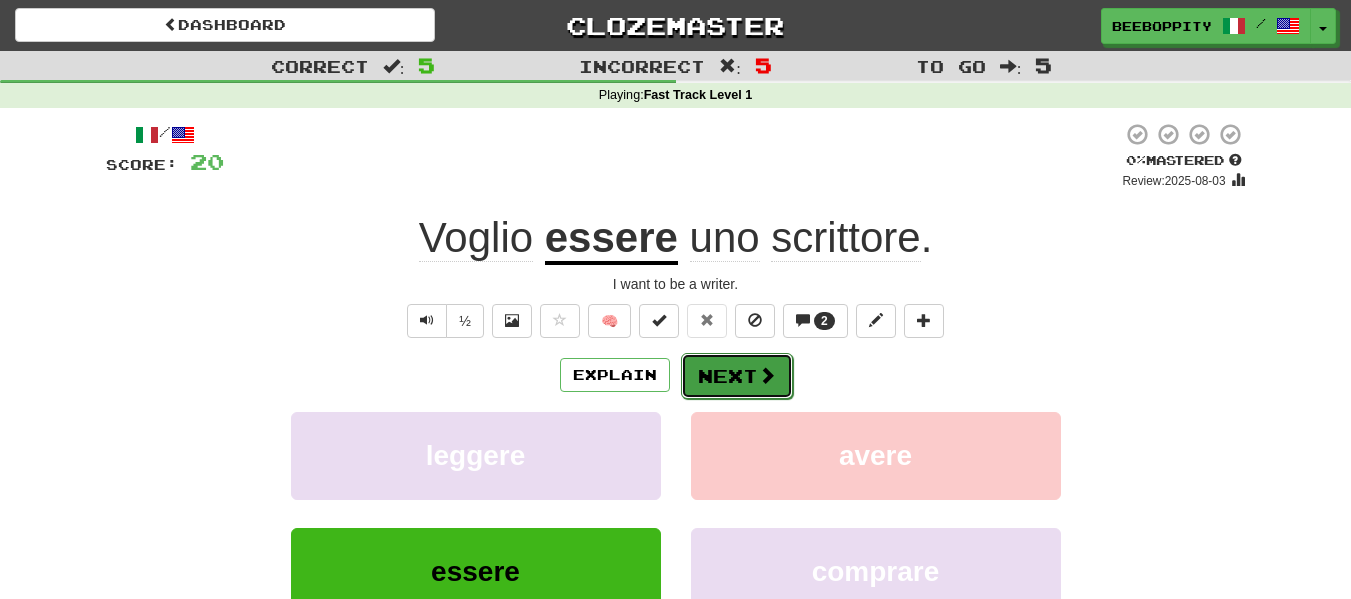 click on "Next" at bounding box center (737, 376) 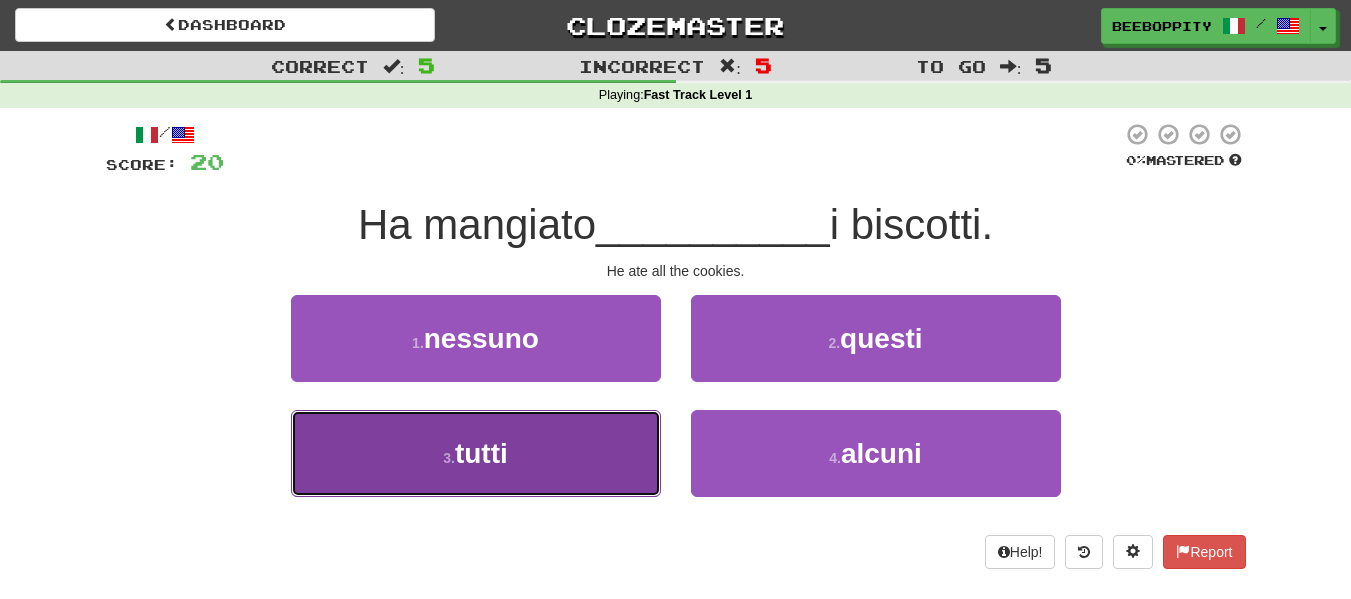 click on "3 .  tutti" at bounding box center [476, 453] 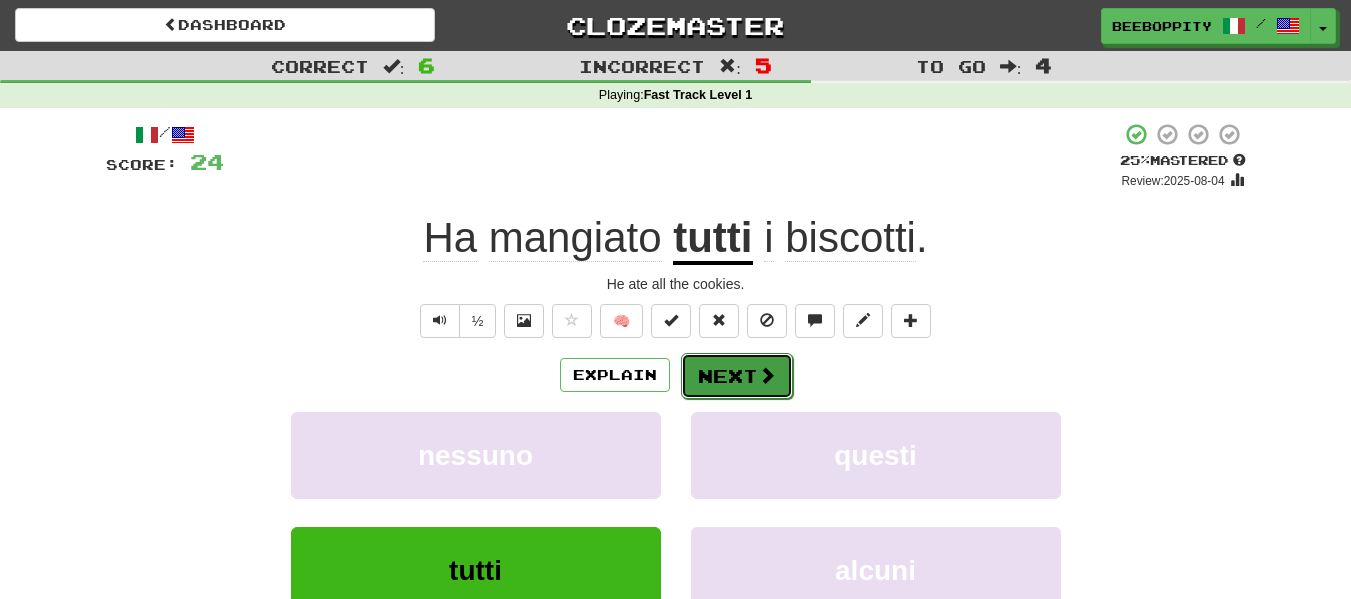 click on "Next" at bounding box center (737, 376) 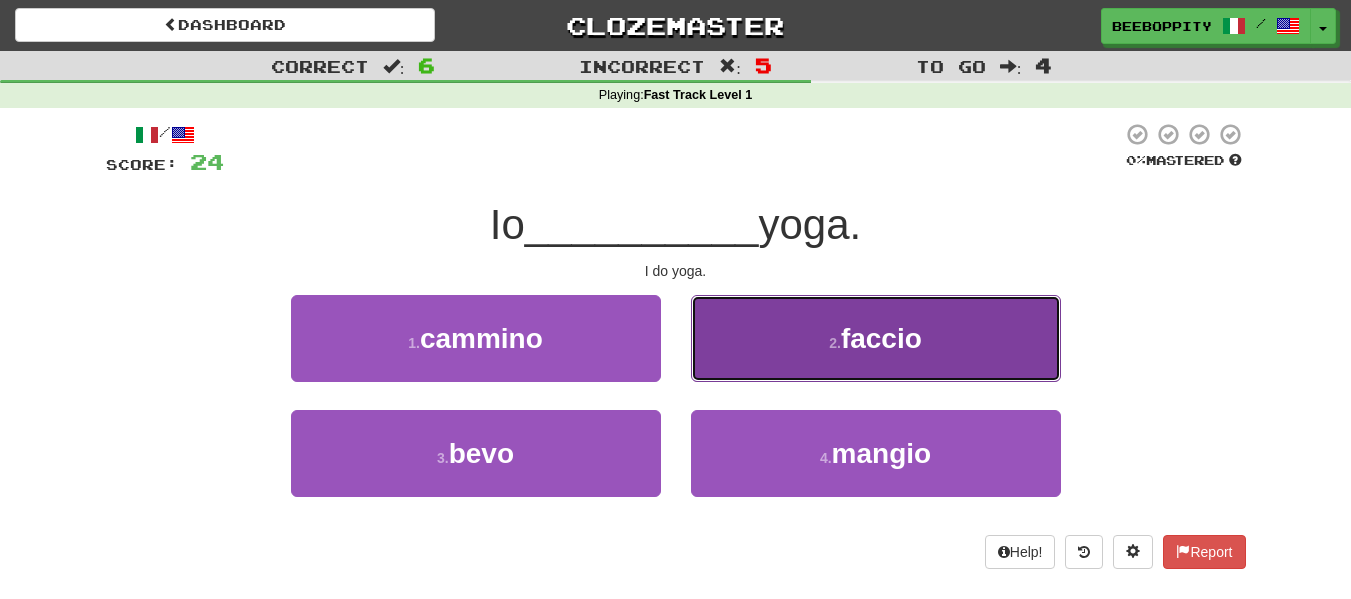 click on "faccio" at bounding box center [881, 338] 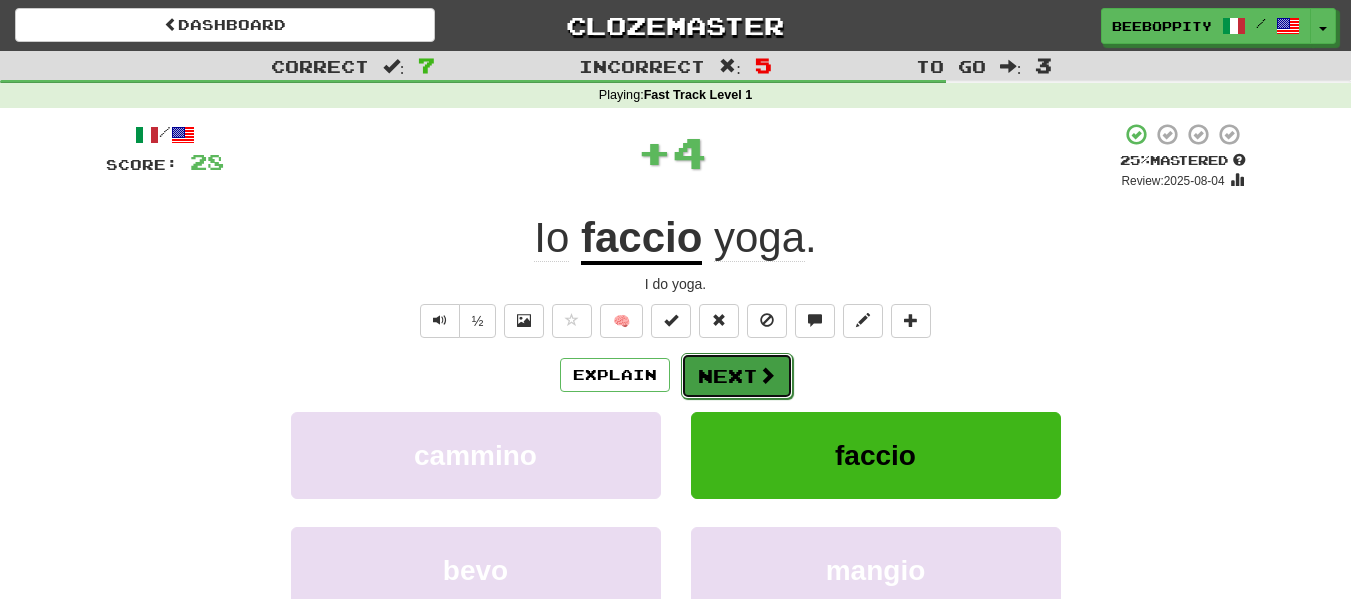 click on "Next" at bounding box center [737, 376] 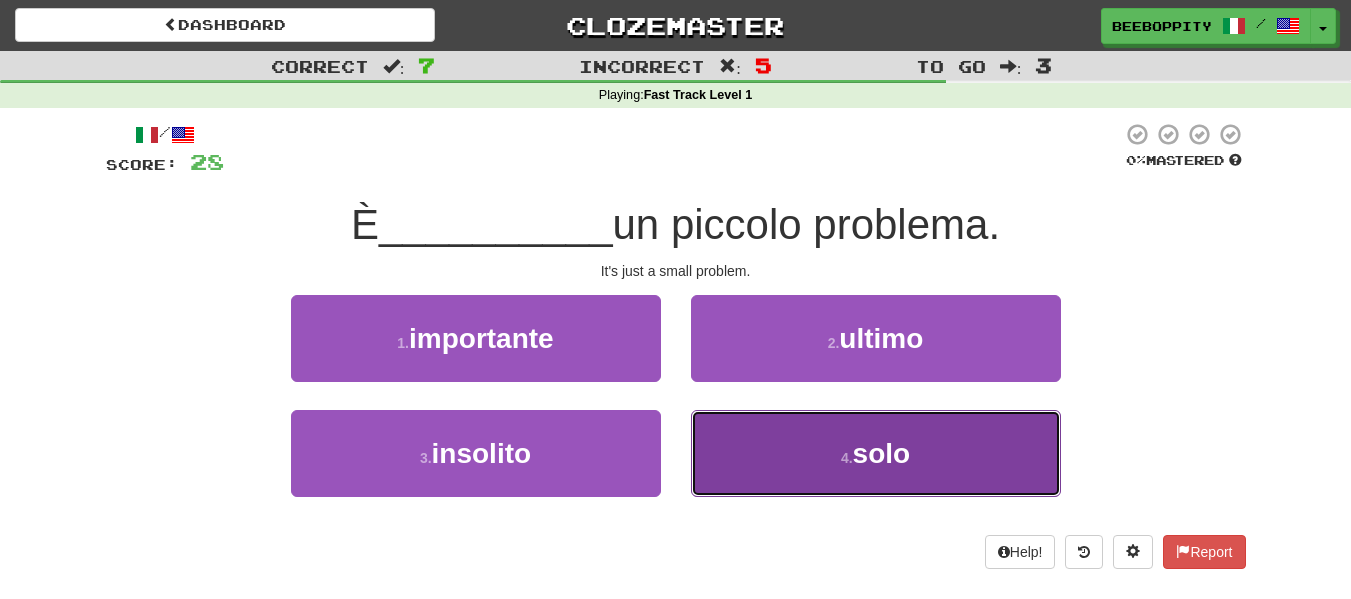 click on "4 .  solo" at bounding box center [876, 453] 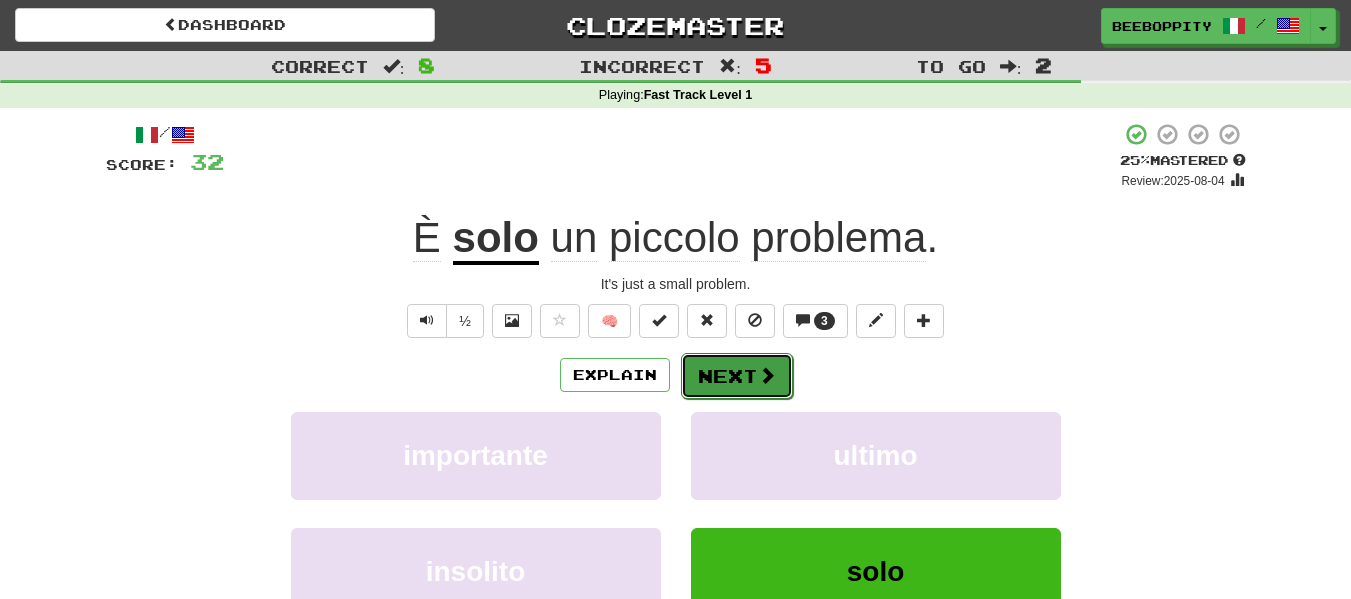 click on "Next" at bounding box center (737, 376) 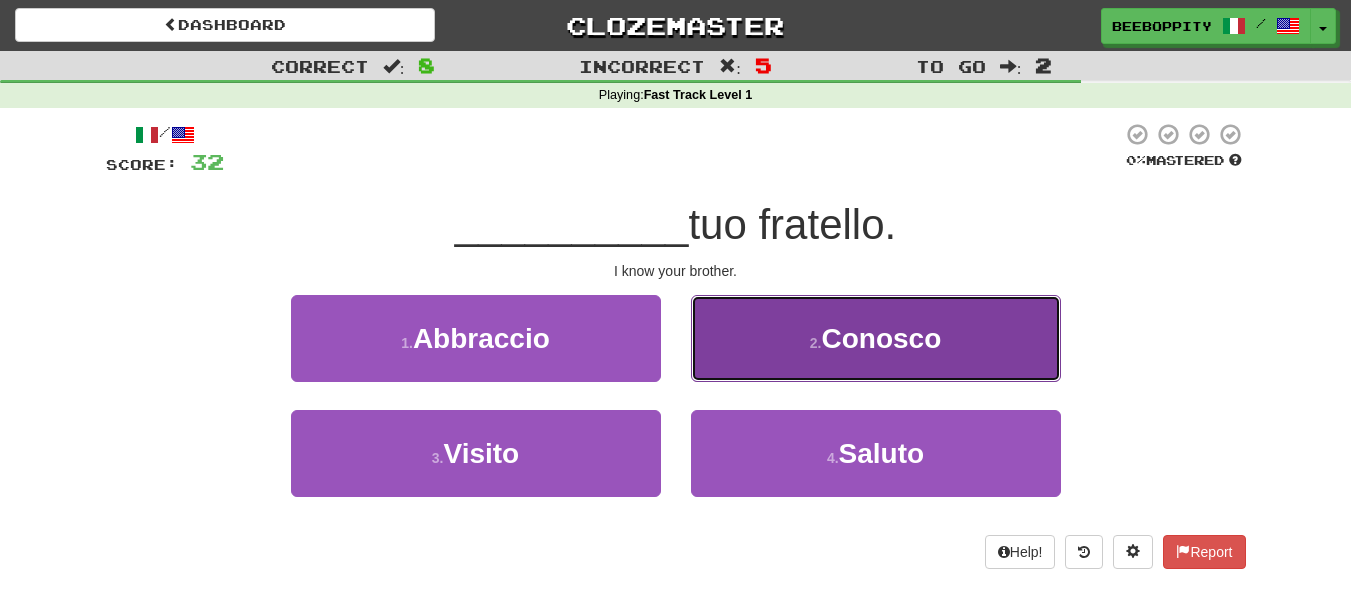 click on "Conosco" at bounding box center (881, 338) 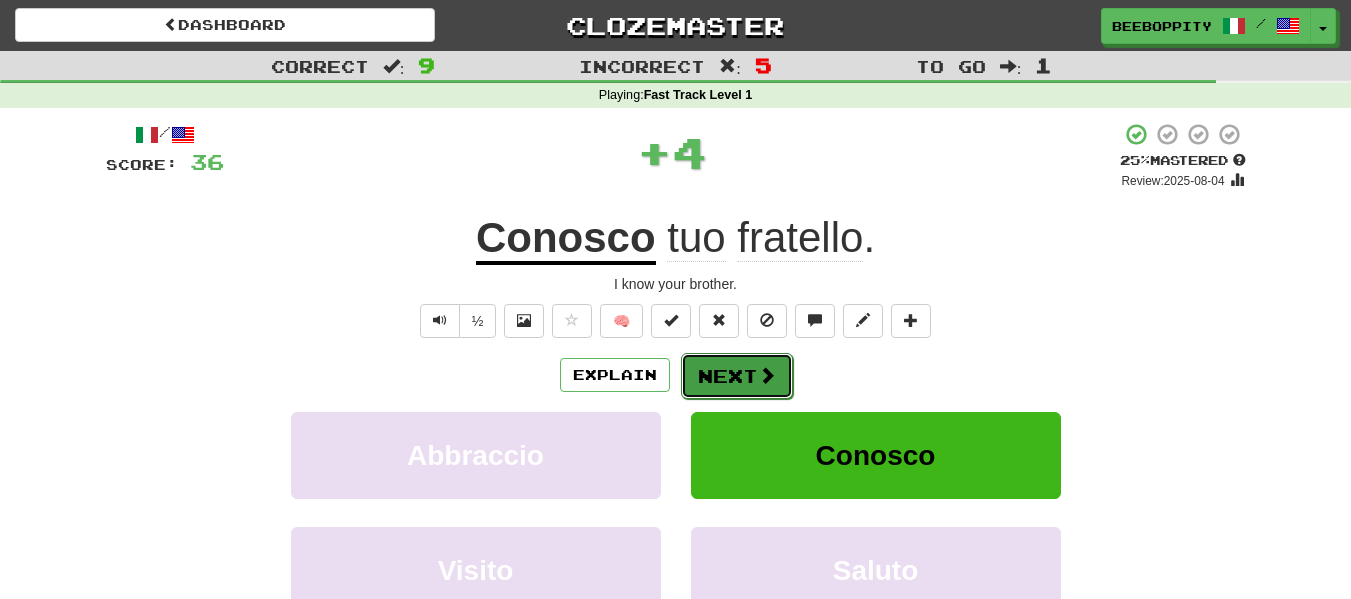click at bounding box center [767, 375] 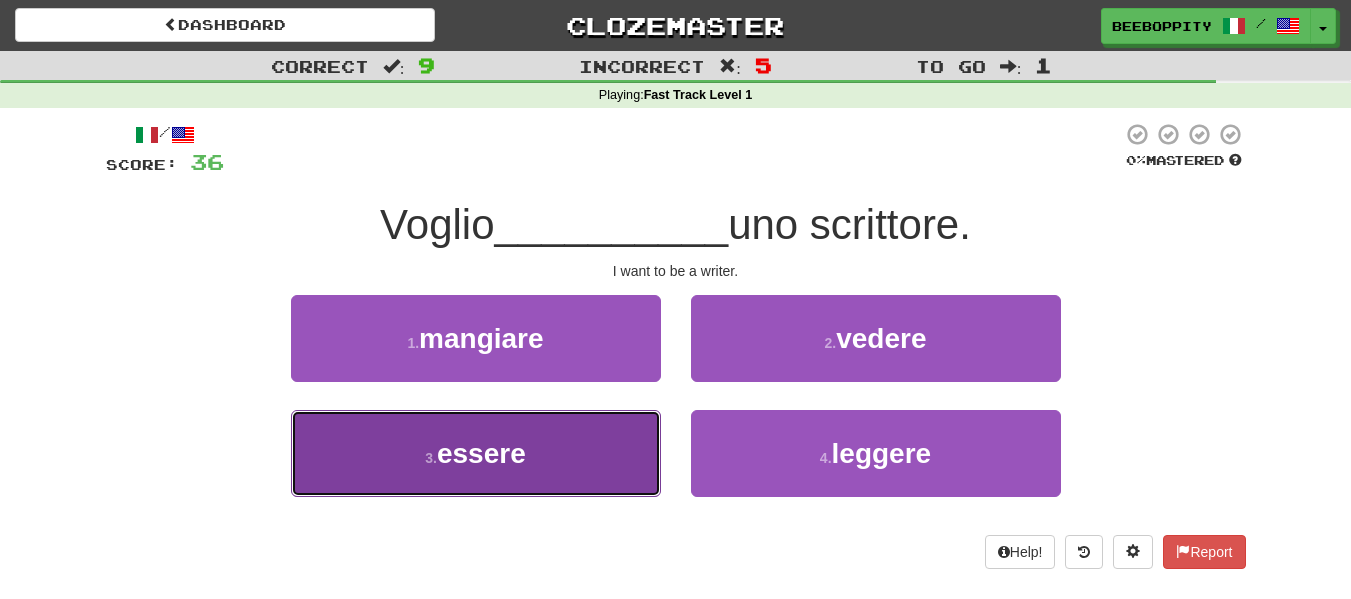 click on "3 .  essere" at bounding box center [476, 453] 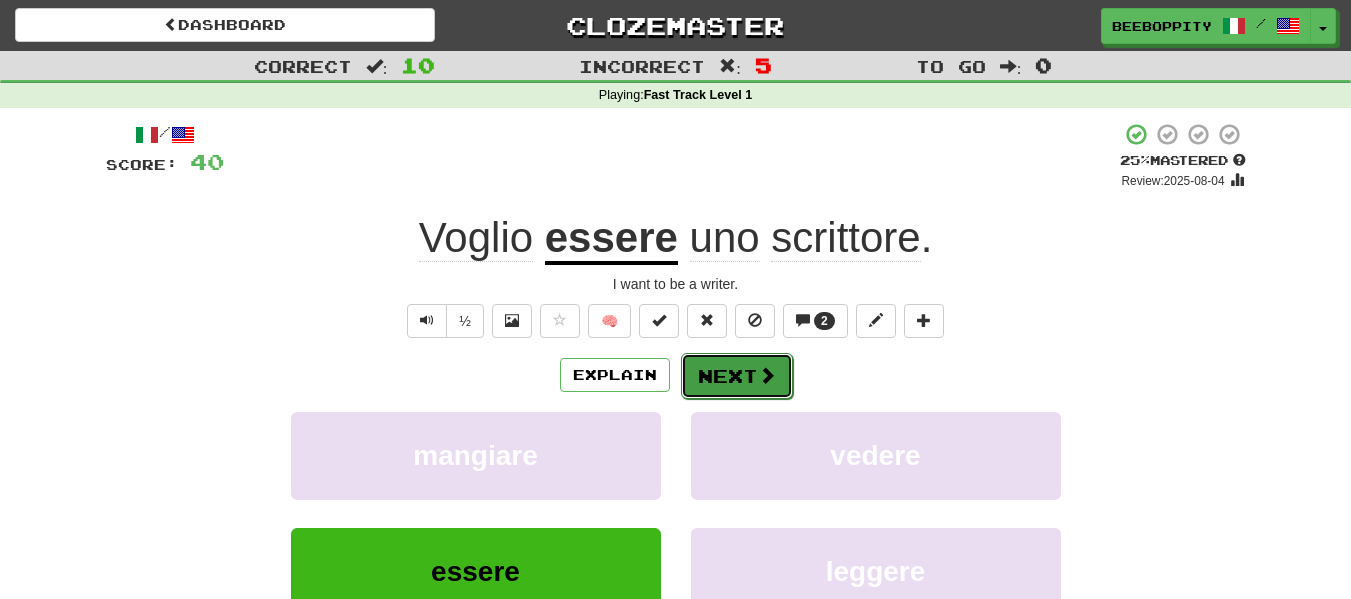 click on "Next" at bounding box center [737, 376] 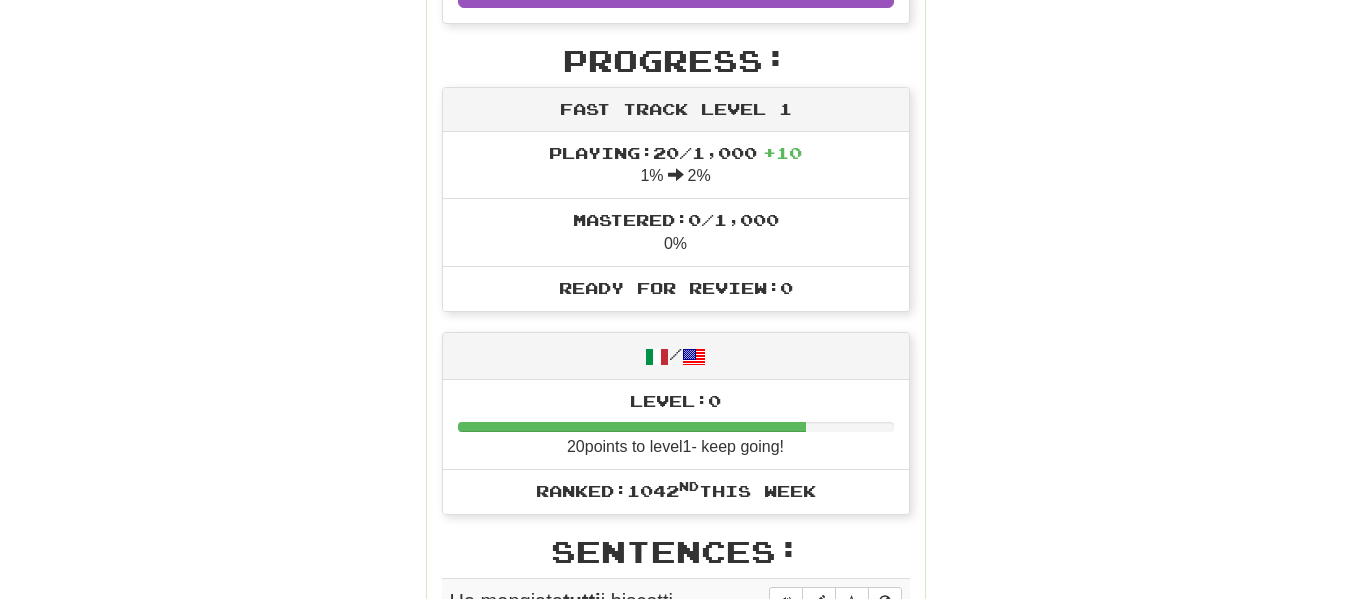 scroll, scrollTop: 0, scrollLeft: 0, axis: both 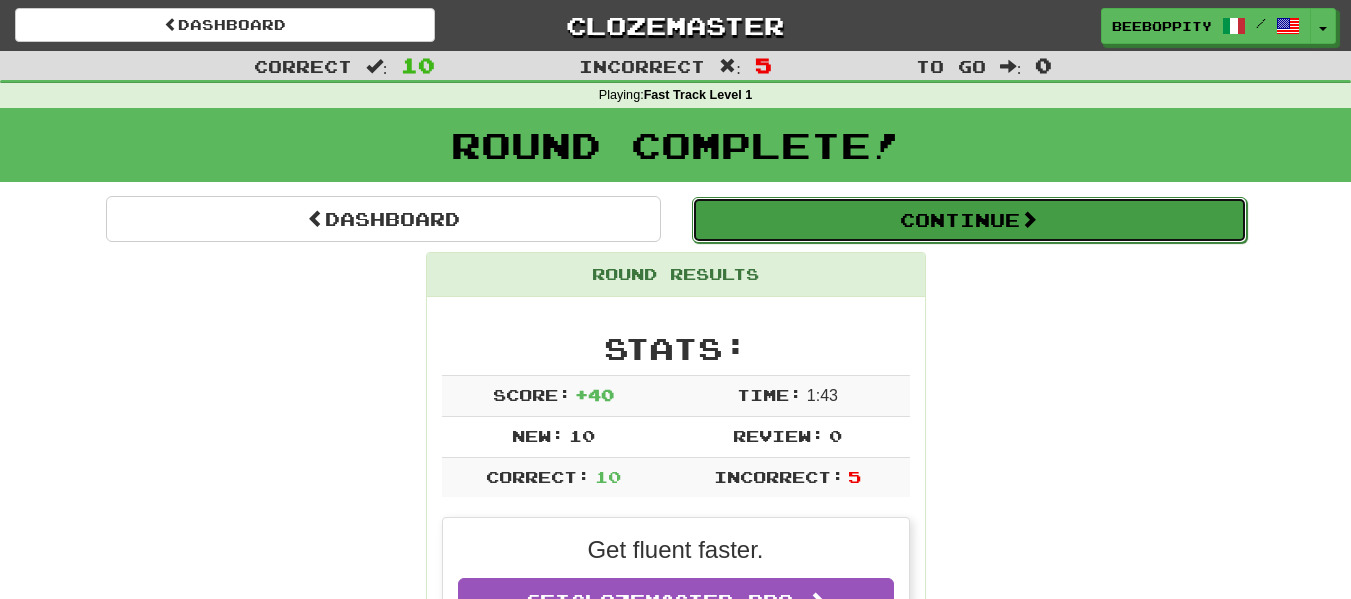 click on "Continue" at bounding box center [969, 220] 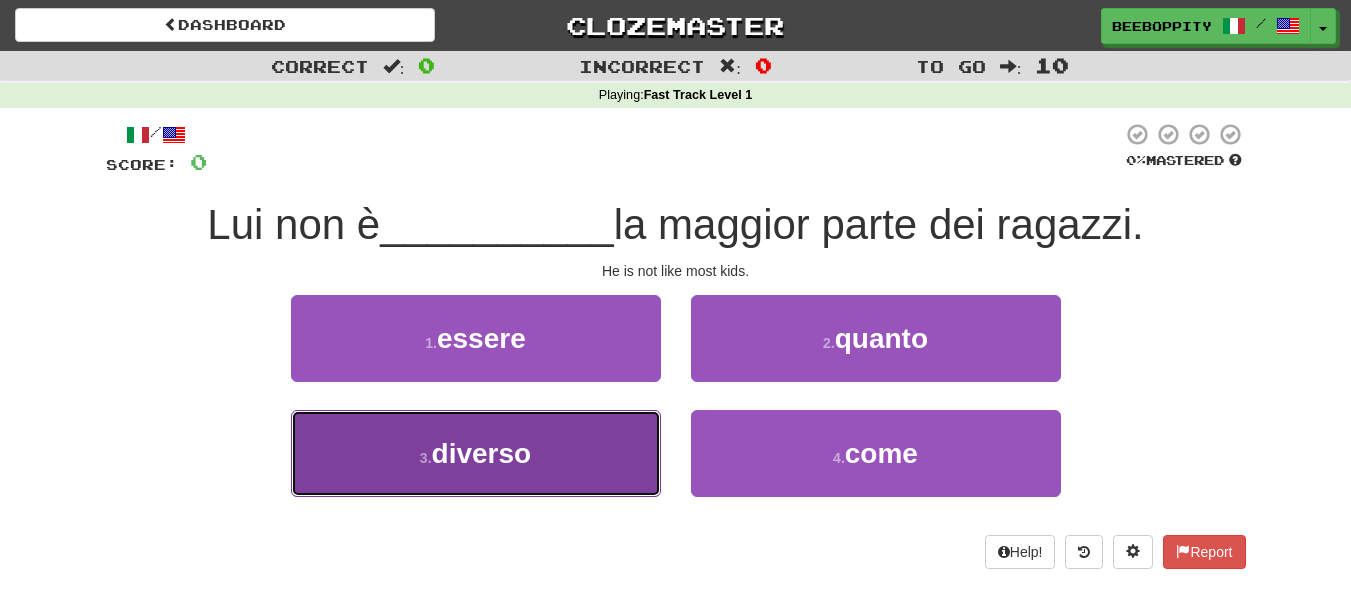 click on "3 .  diverso" at bounding box center [476, 453] 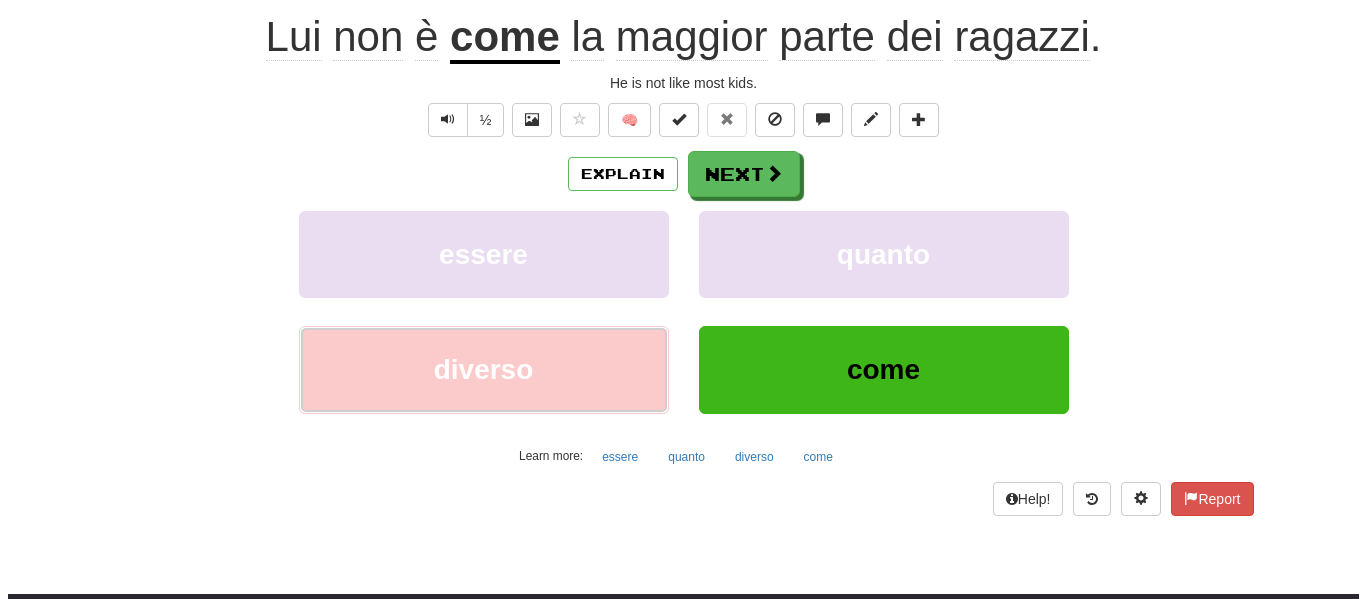 scroll, scrollTop: 0, scrollLeft: 0, axis: both 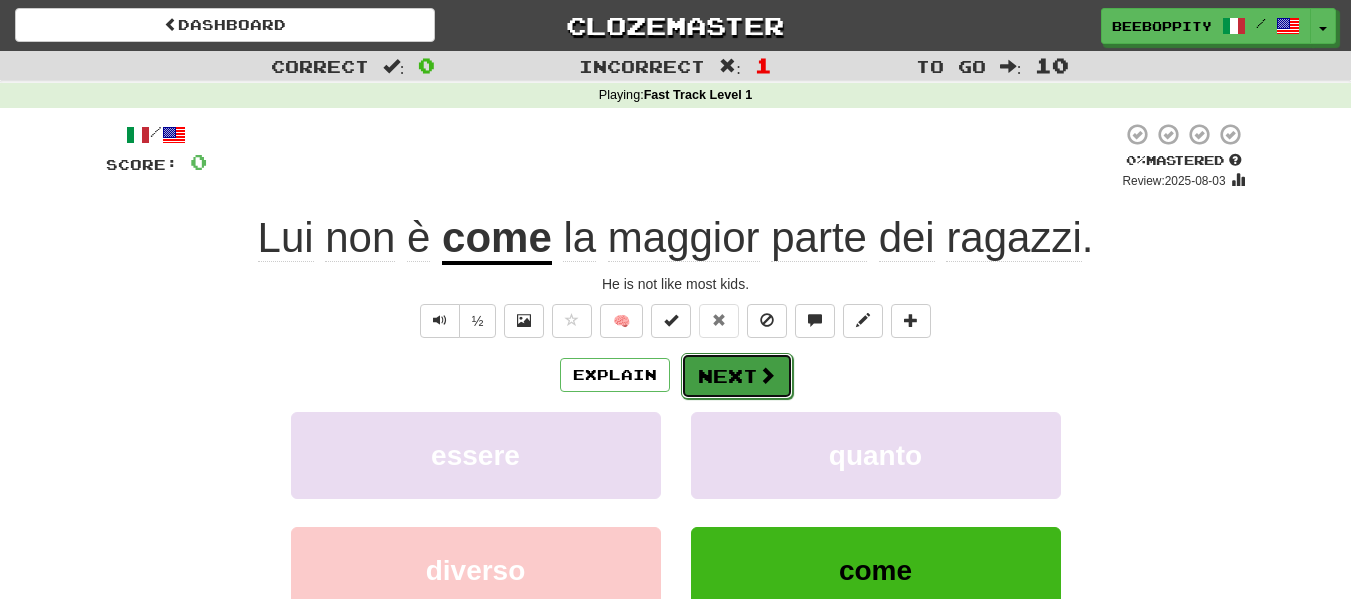 click on "Next" at bounding box center [737, 376] 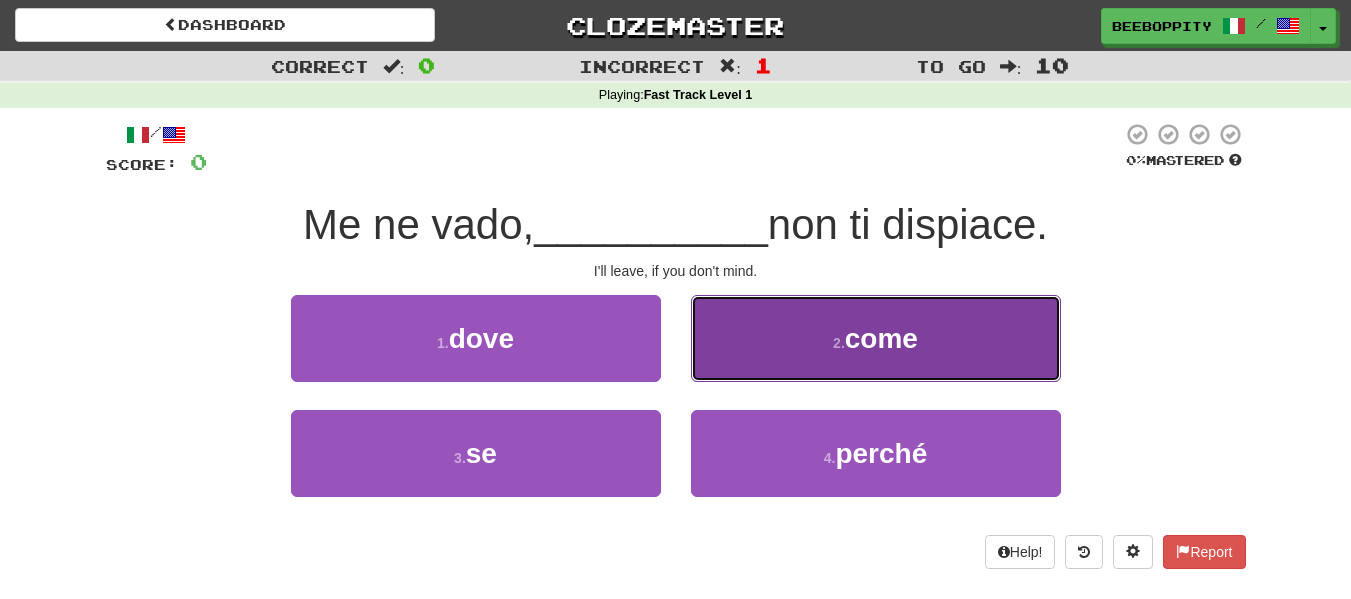click on "2 .  come" at bounding box center (876, 338) 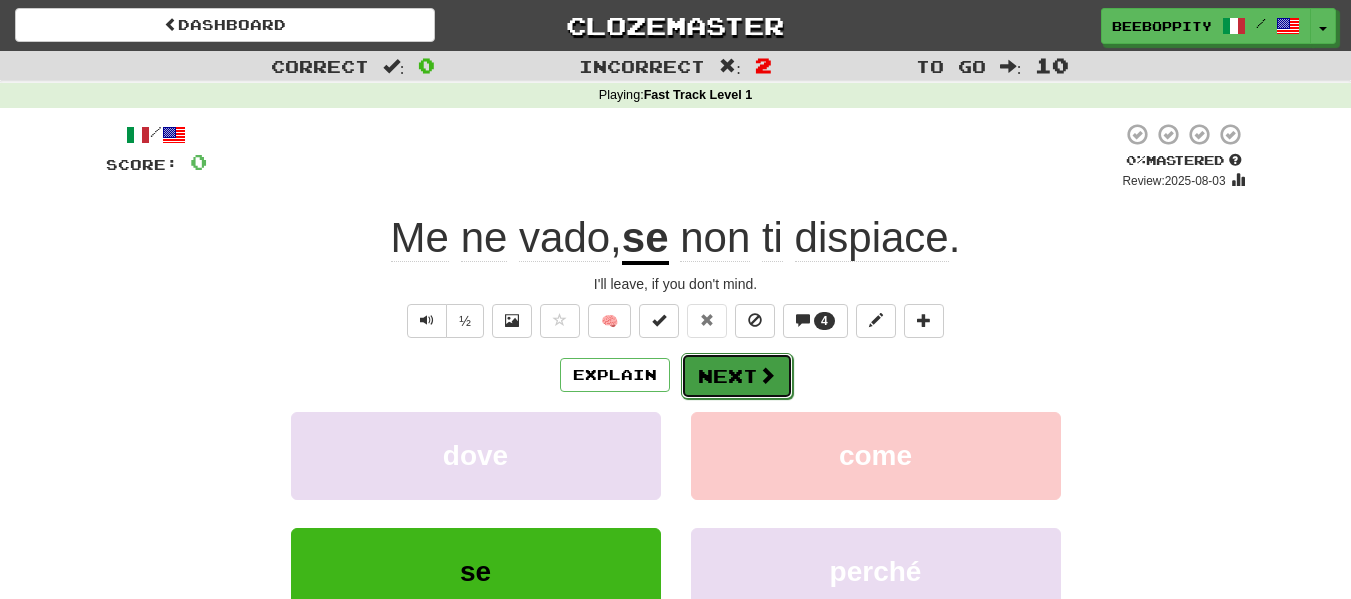 click on "Next" at bounding box center [737, 376] 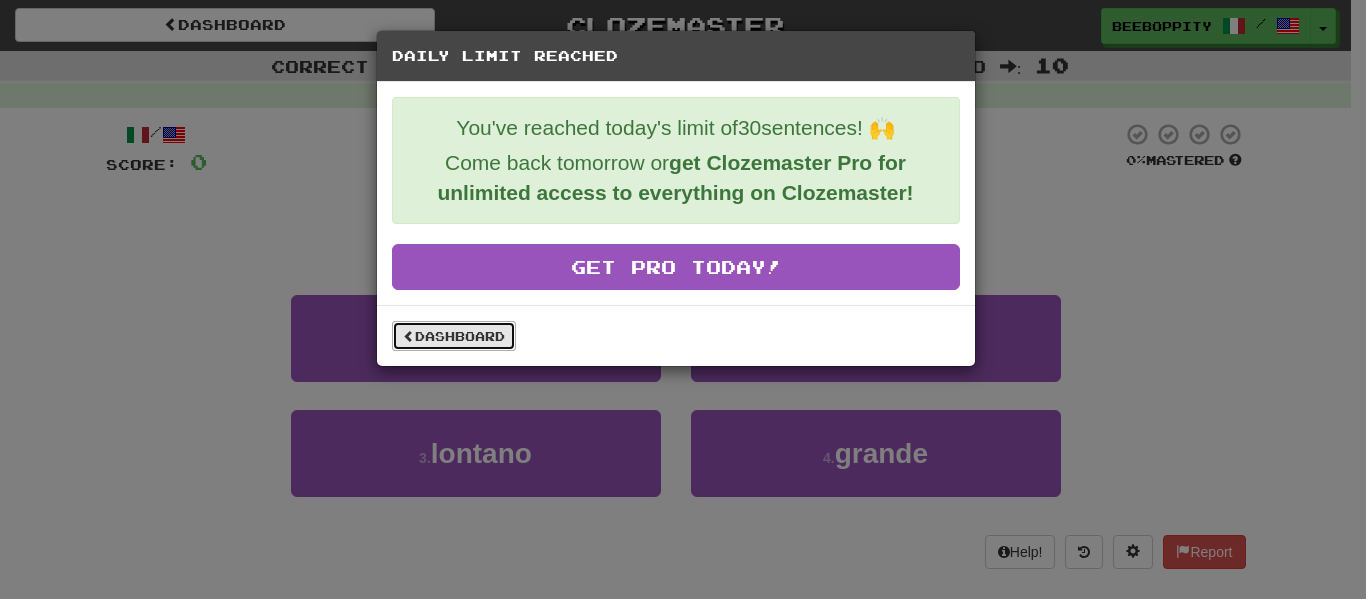 click on "Dashboard" at bounding box center (454, 336) 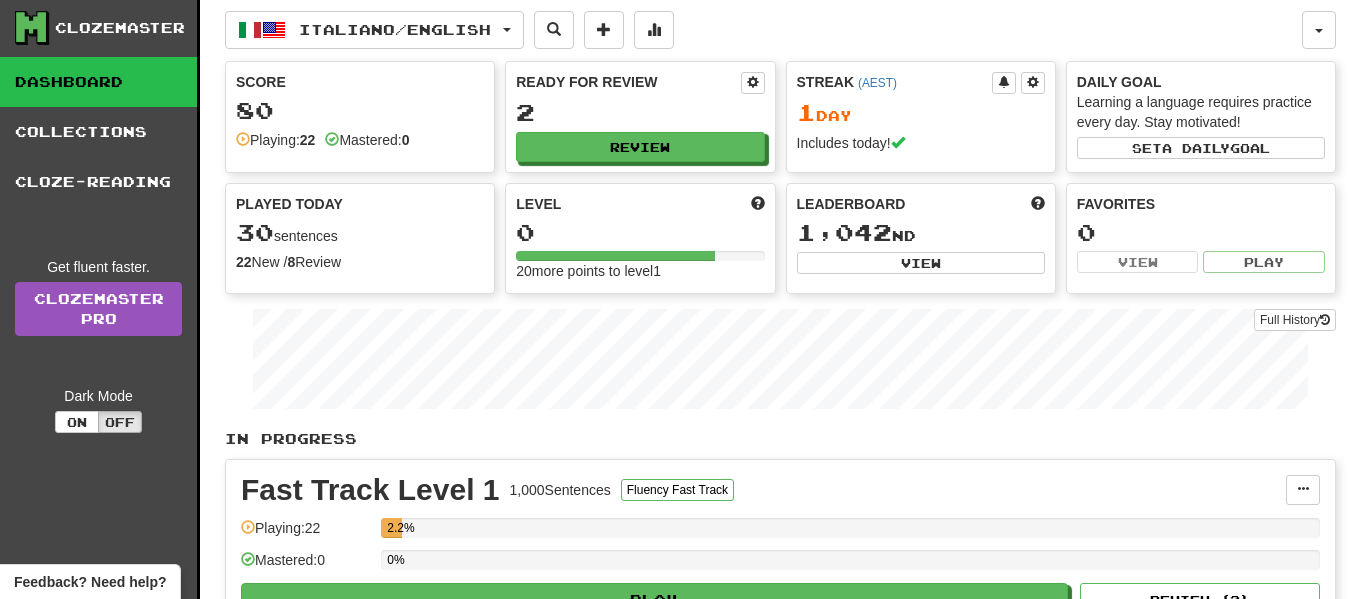scroll, scrollTop: 33, scrollLeft: 0, axis: vertical 